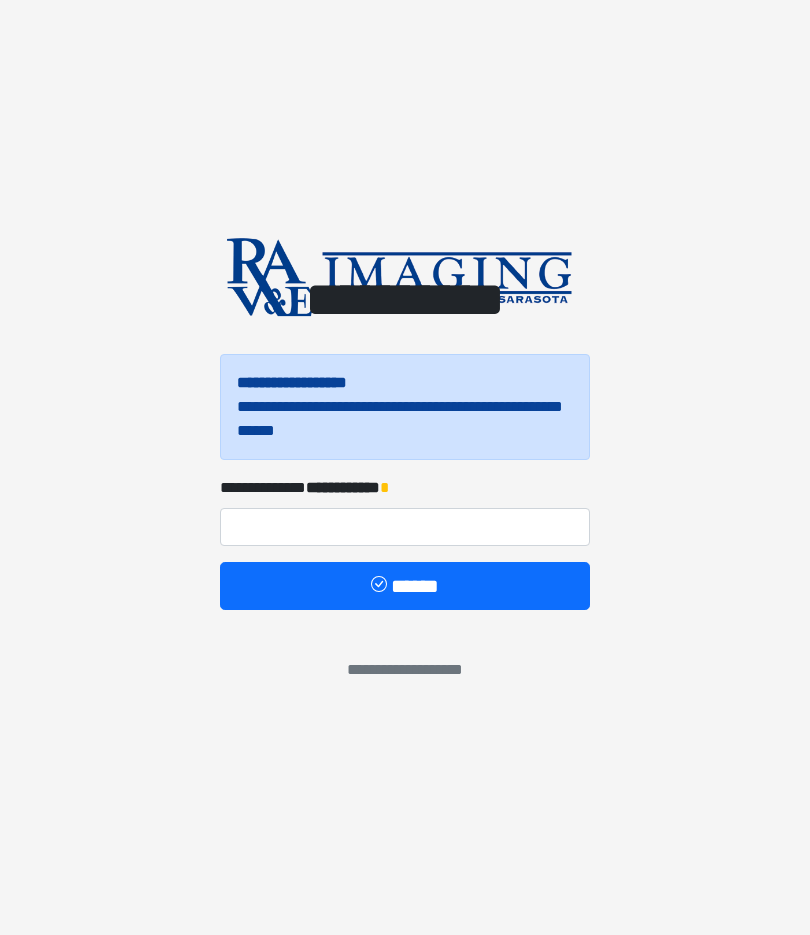 scroll, scrollTop: 0, scrollLeft: 0, axis: both 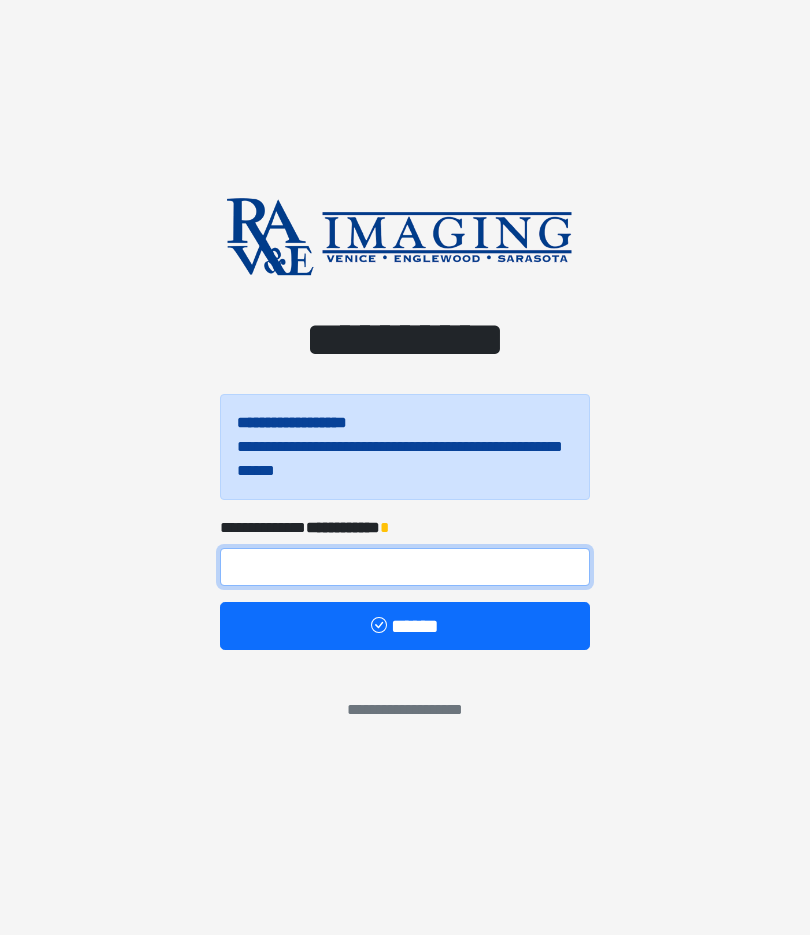click at bounding box center [405, 567] 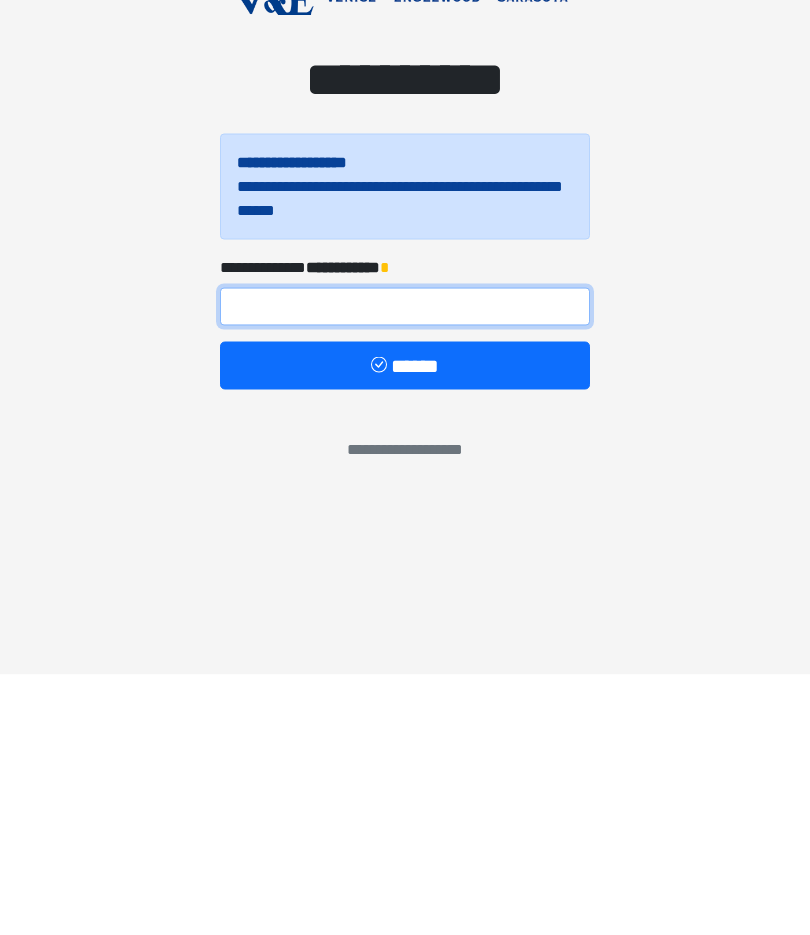 type on "**********" 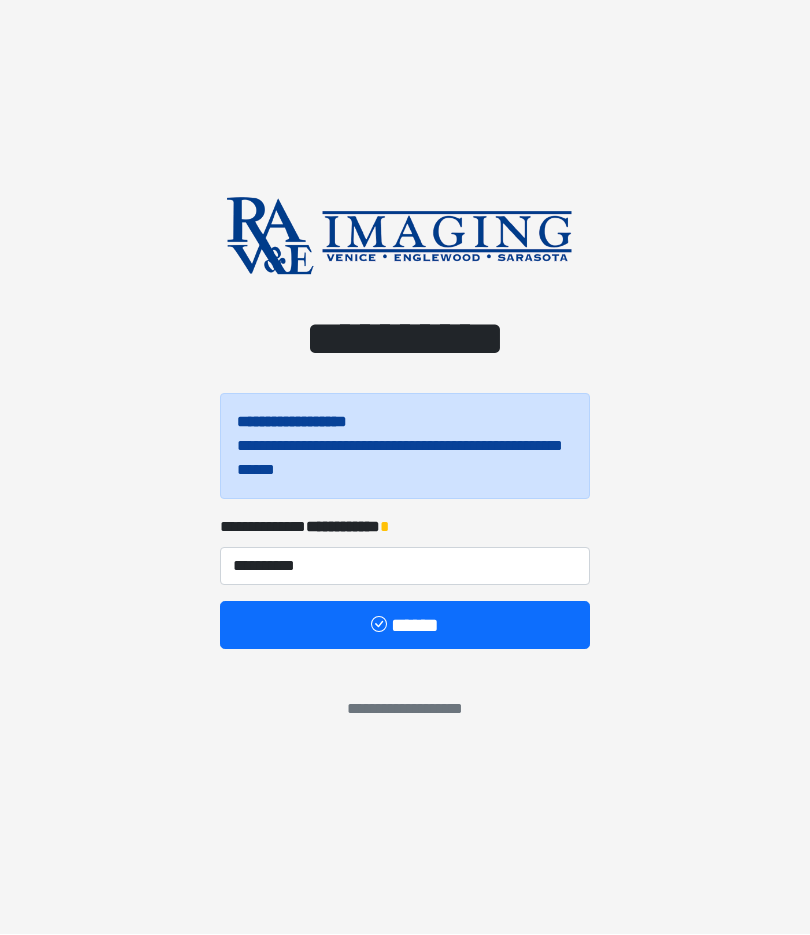 click on "******" at bounding box center [405, 626] 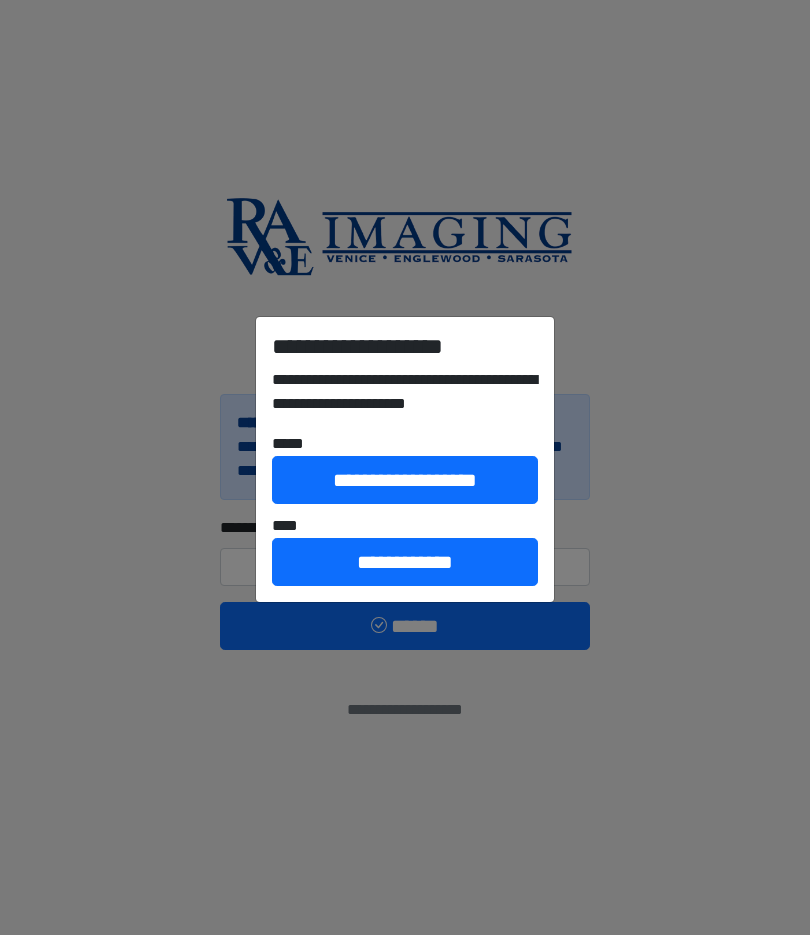 click on "**********" at bounding box center [405, 562] 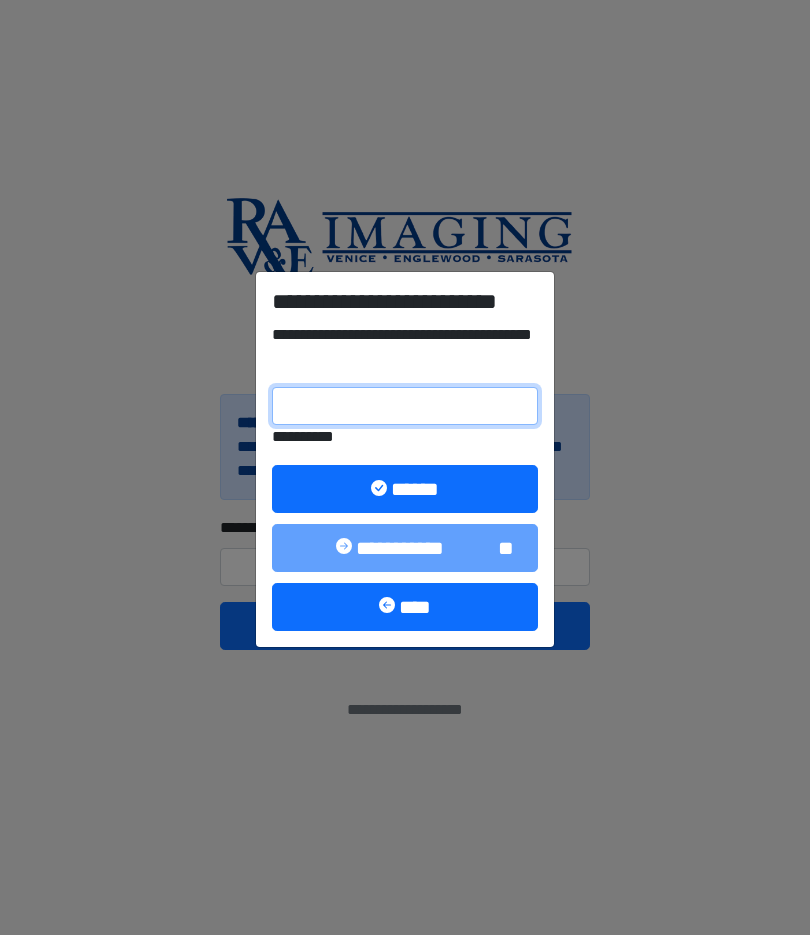 click on "**********" at bounding box center (405, 406) 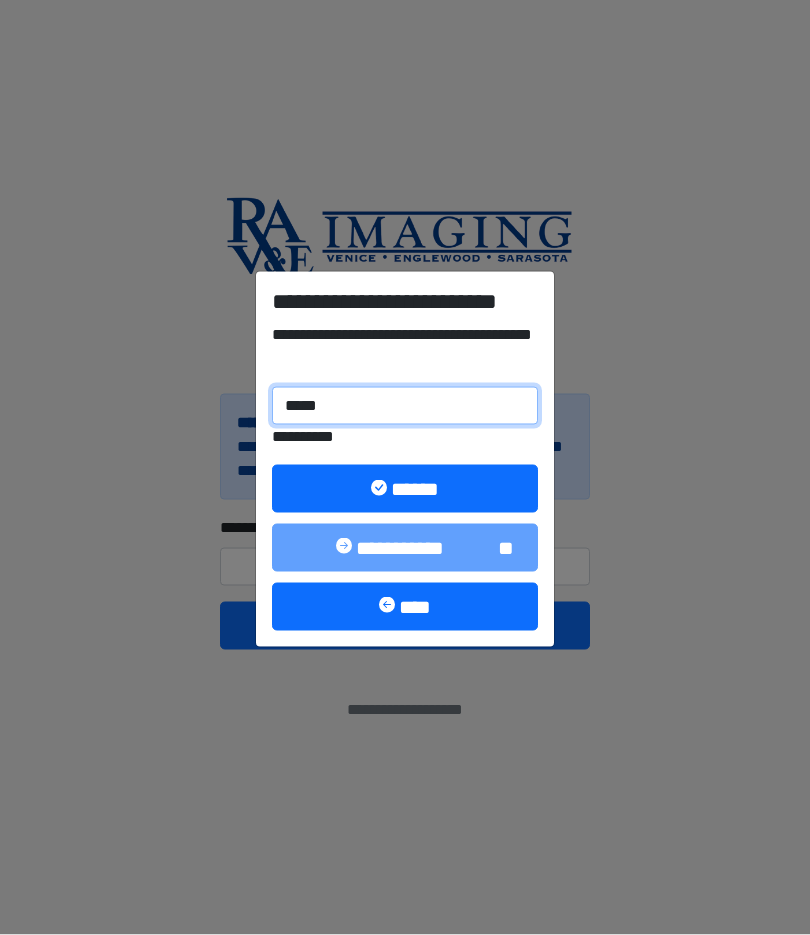 type on "******" 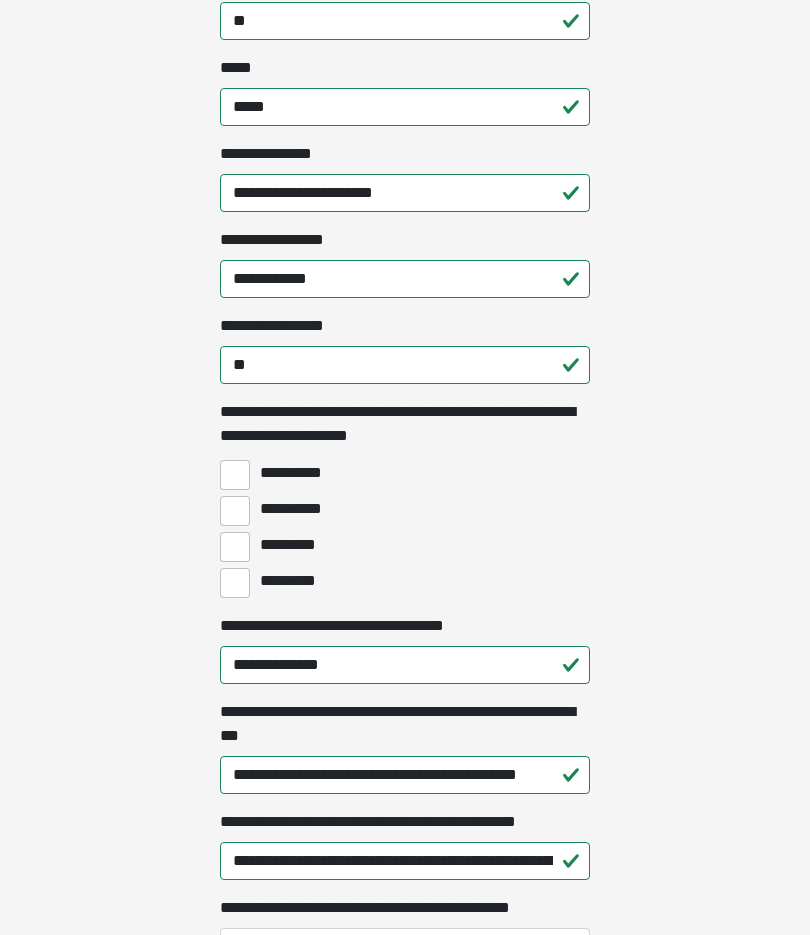 scroll, scrollTop: 1306, scrollLeft: 0, axis: vertical 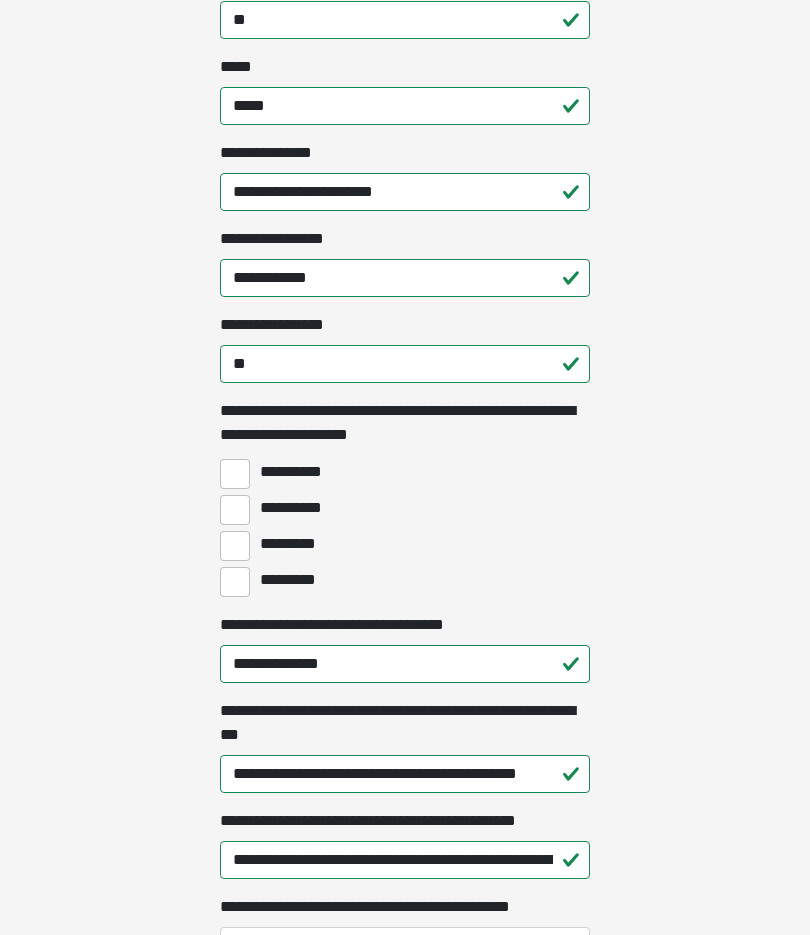 click on "**********" at bounding box center [235, 510] 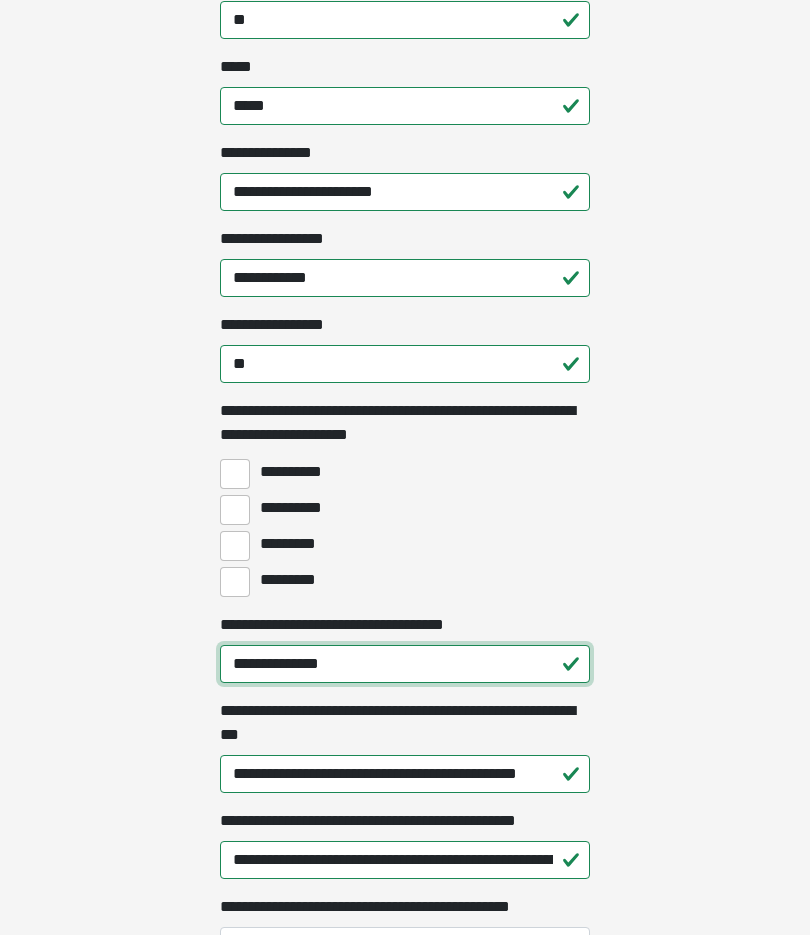 click on "**********" at bounding box center [405, 664] 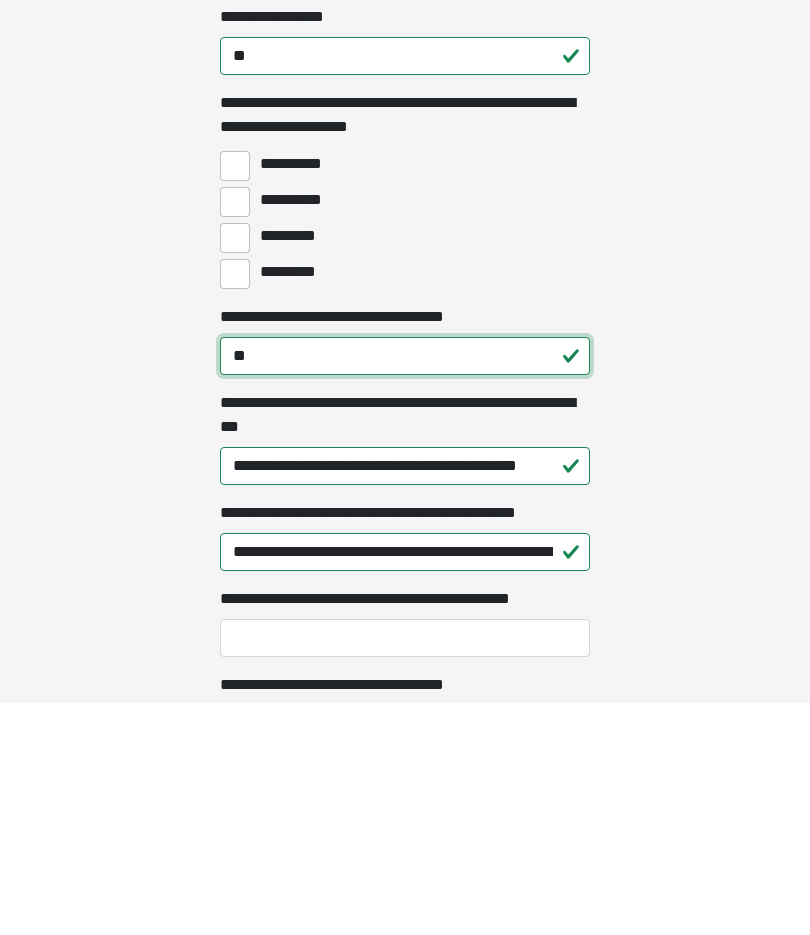 type on "*" 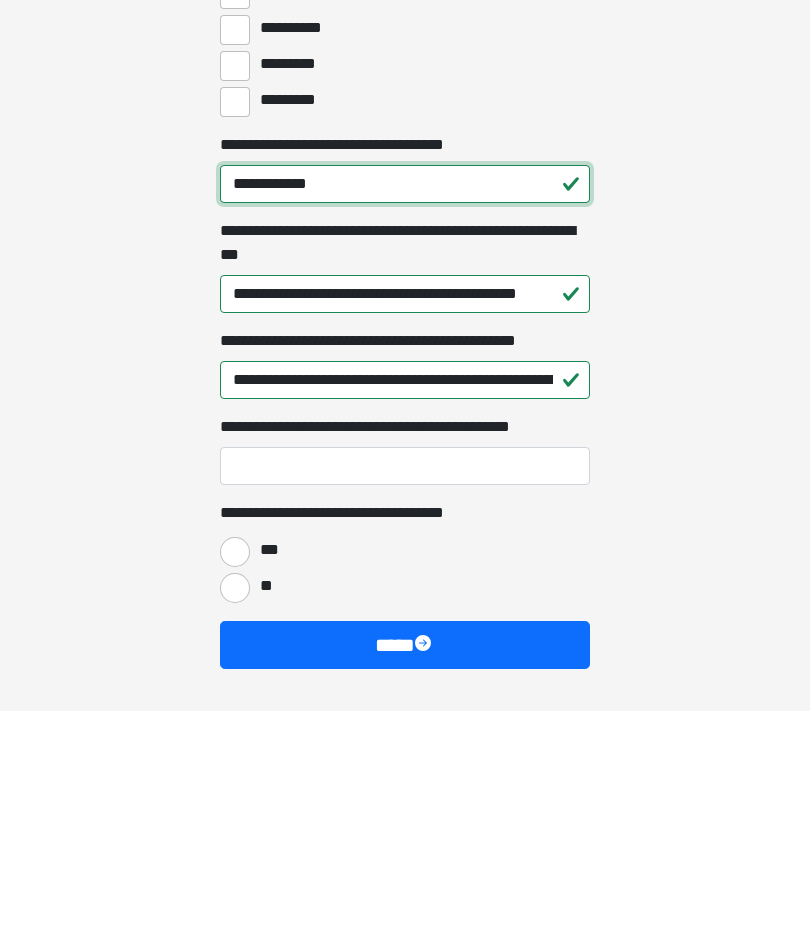 scroll, scrollTop: 1563, scrollLeft: 0, axis: vertical 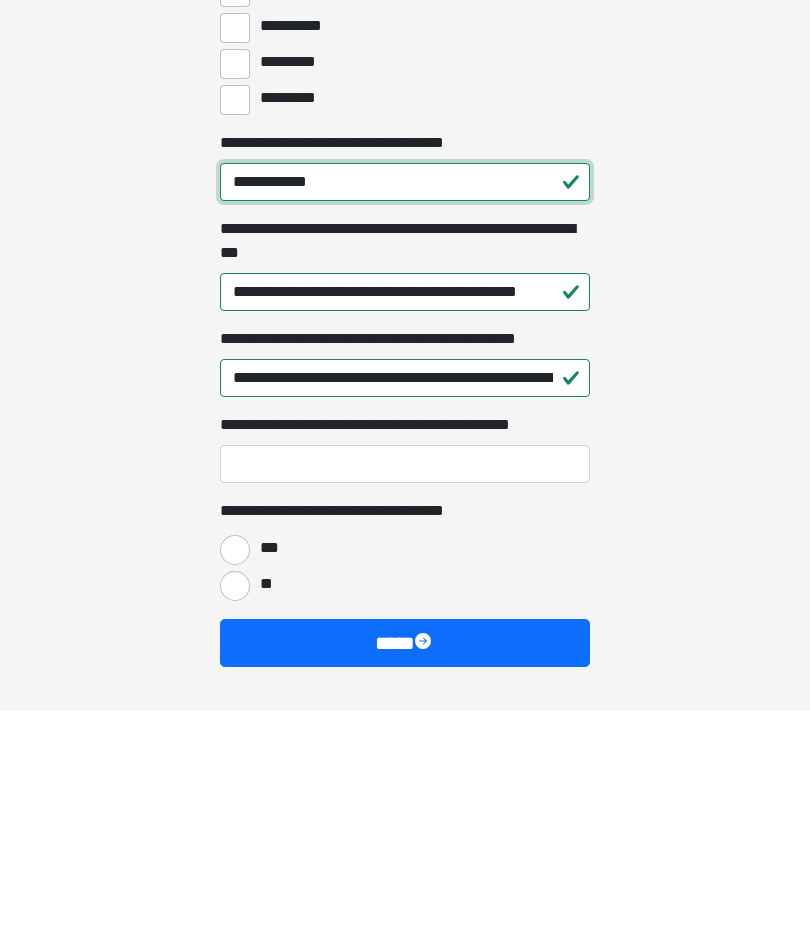 type on "**********" 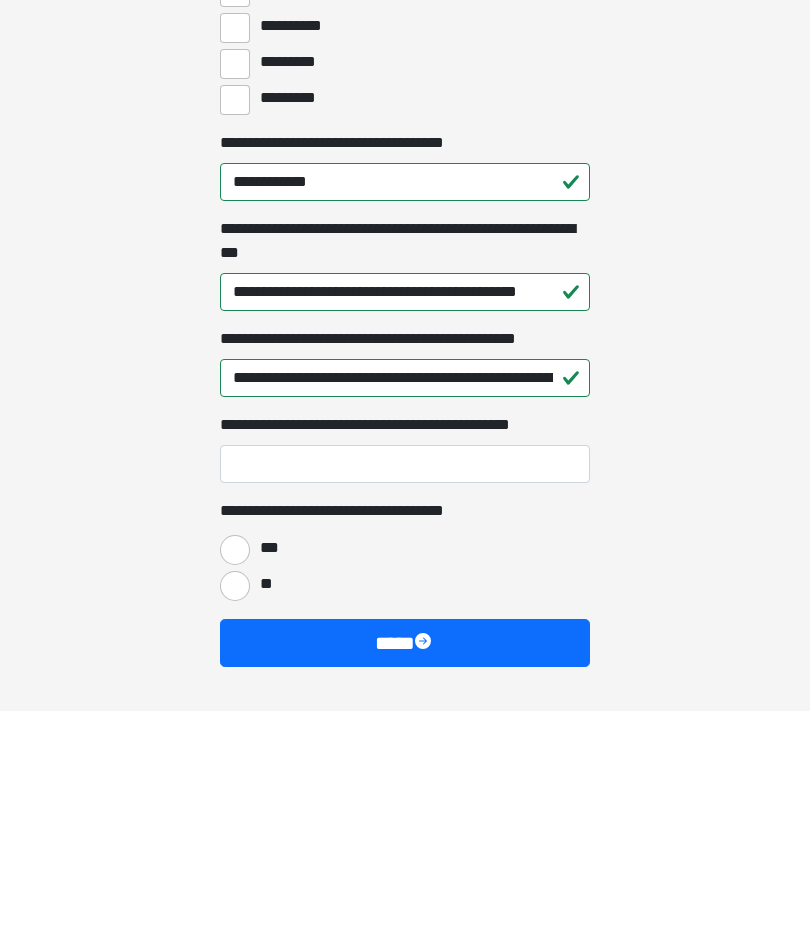 click on "***" at bounding box center (235, 775) 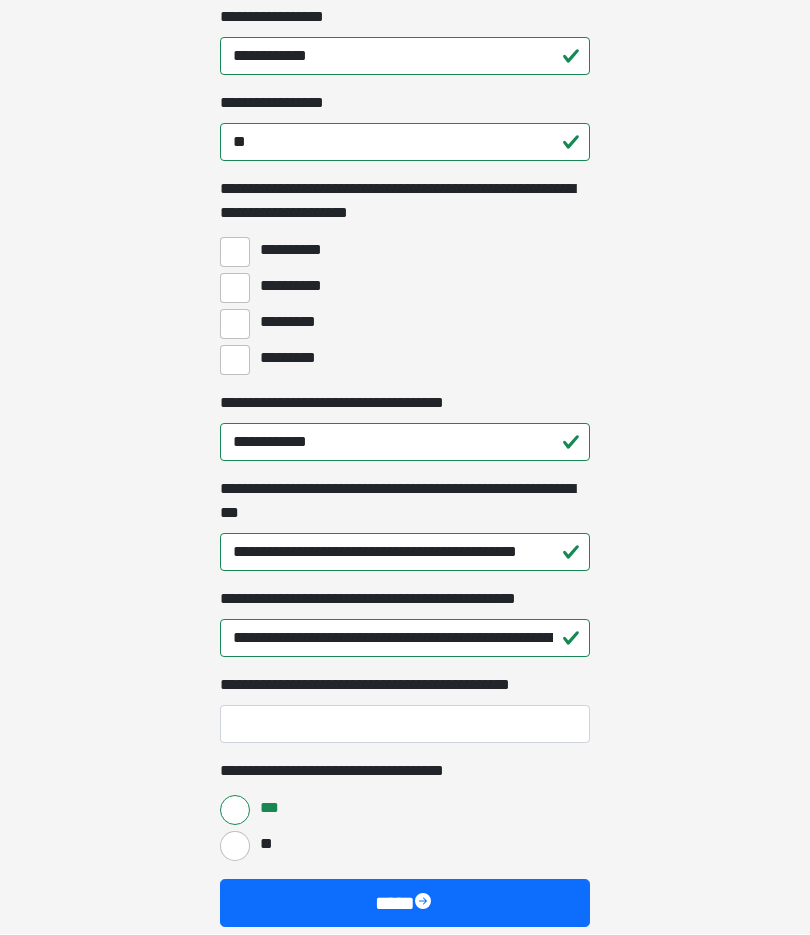 click on "****" at bounding box center [405, 904] 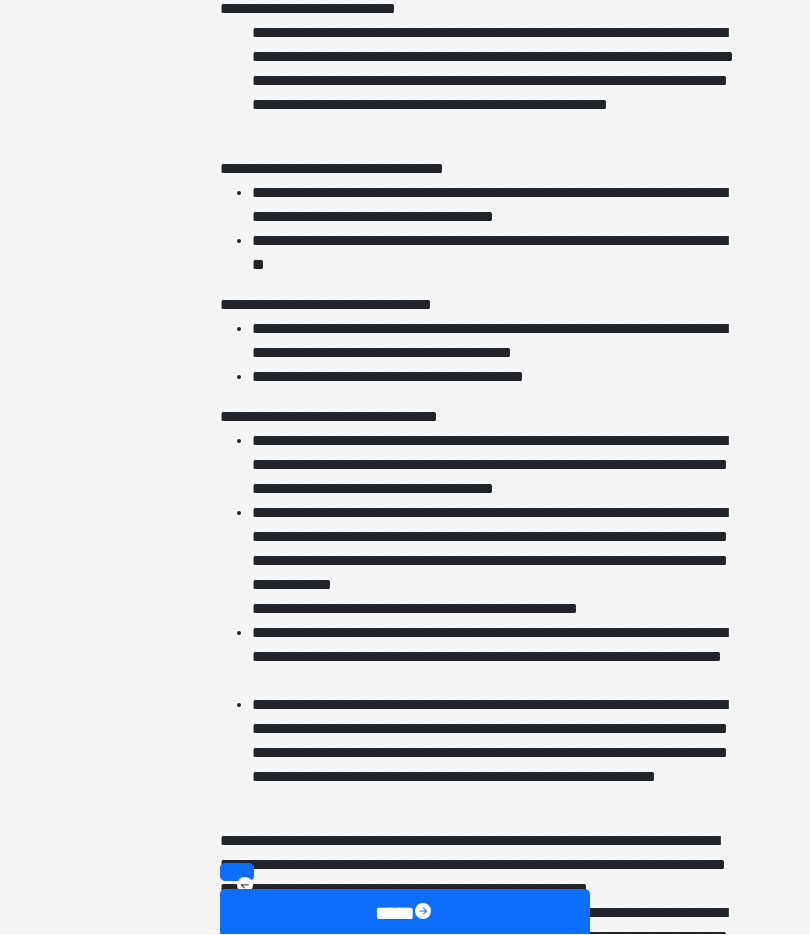 scroll, scrollTop: 968, scrollLeft: 0, axis: vertical 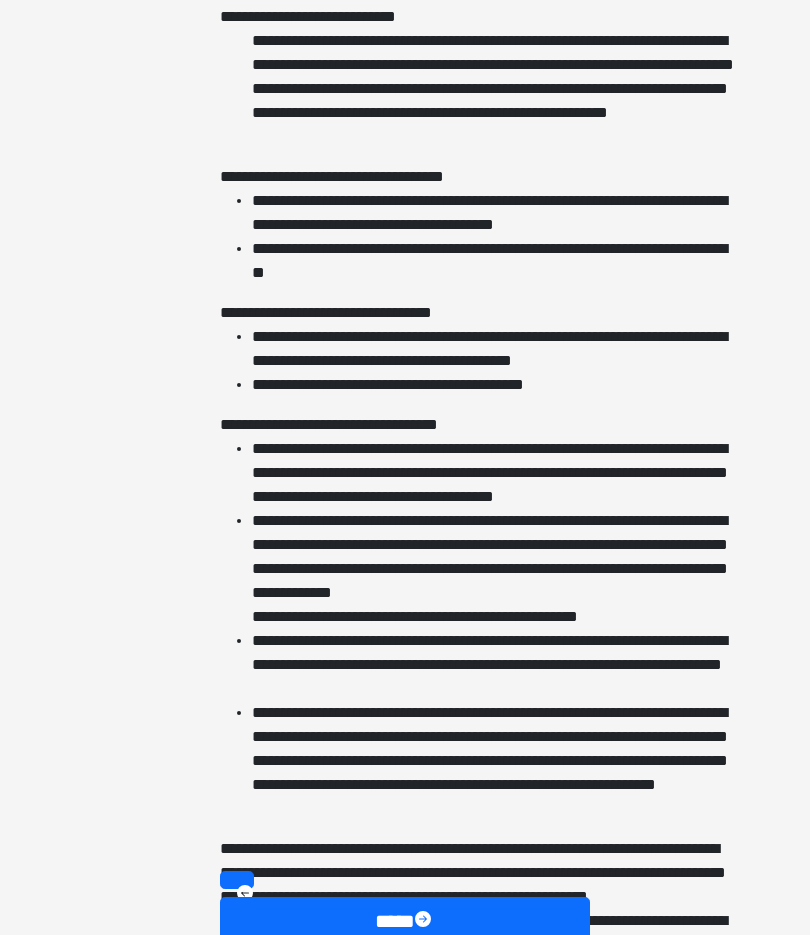 click on "**********" at bounding box center [483, 1461] 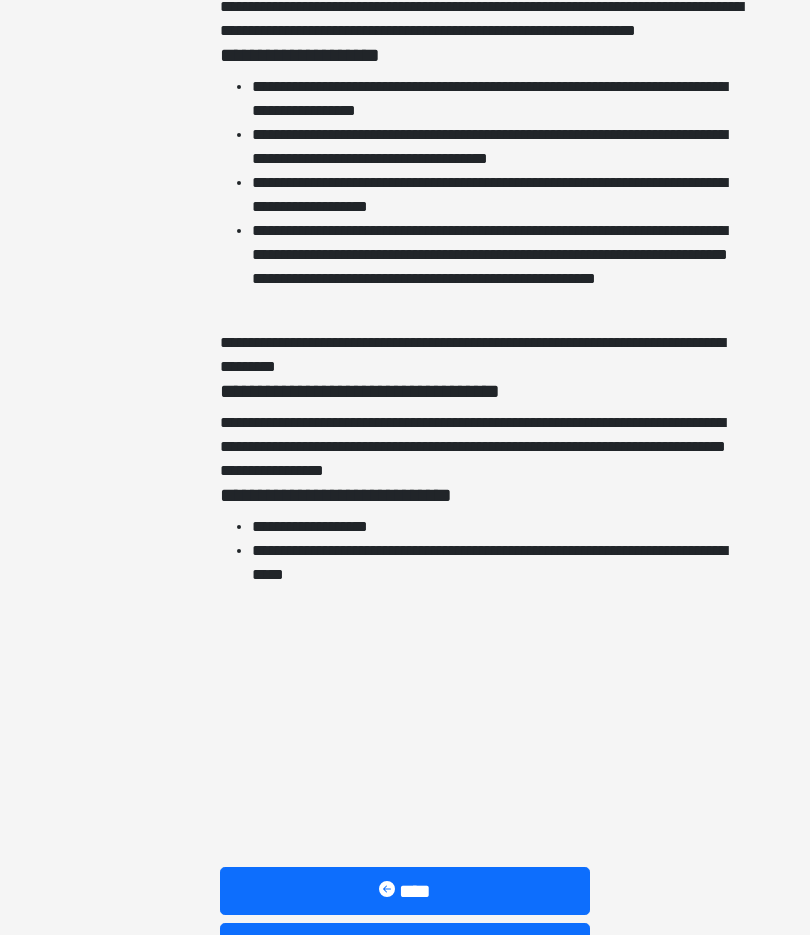 scroll, scrollTop: 4269, scrollLeft: 0, axis: vertical 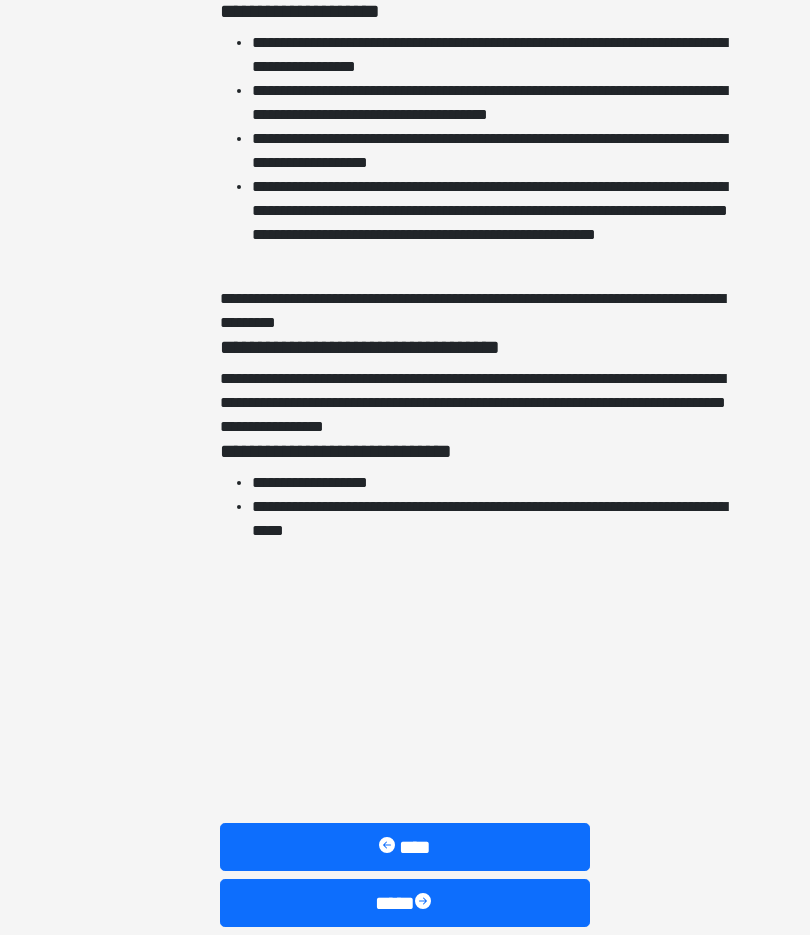 click on "****" at bounding box center [405, 904] 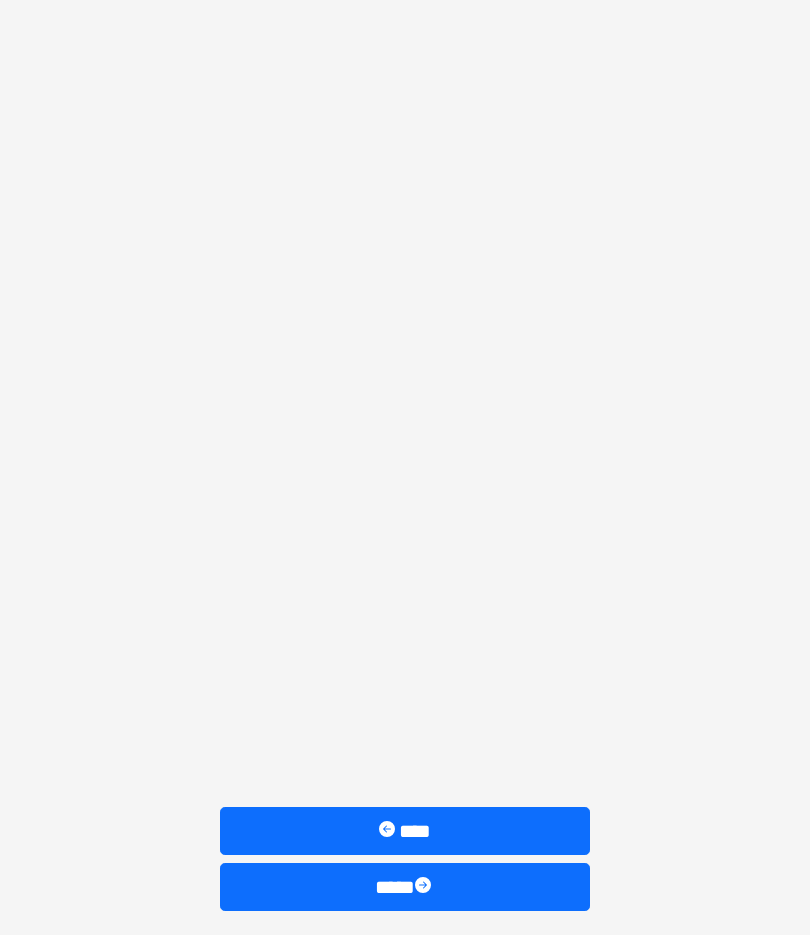 scroll, scrollTop: 1273, scrollLeft: 0, axis: vertical 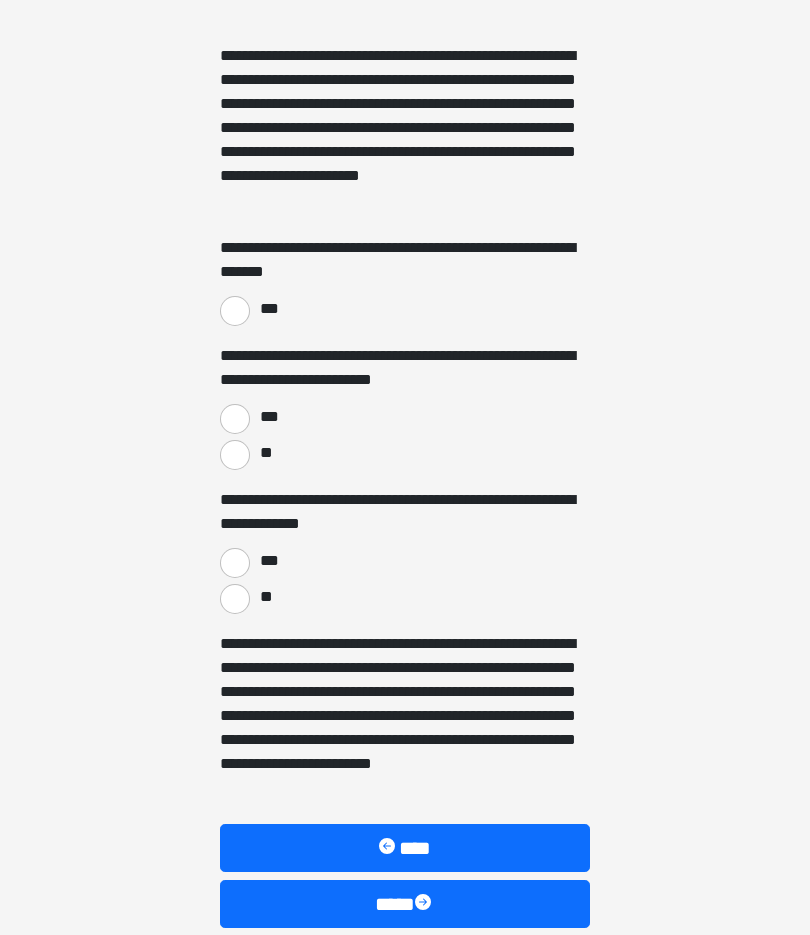 click on "***" at bounding box center (235, 311) 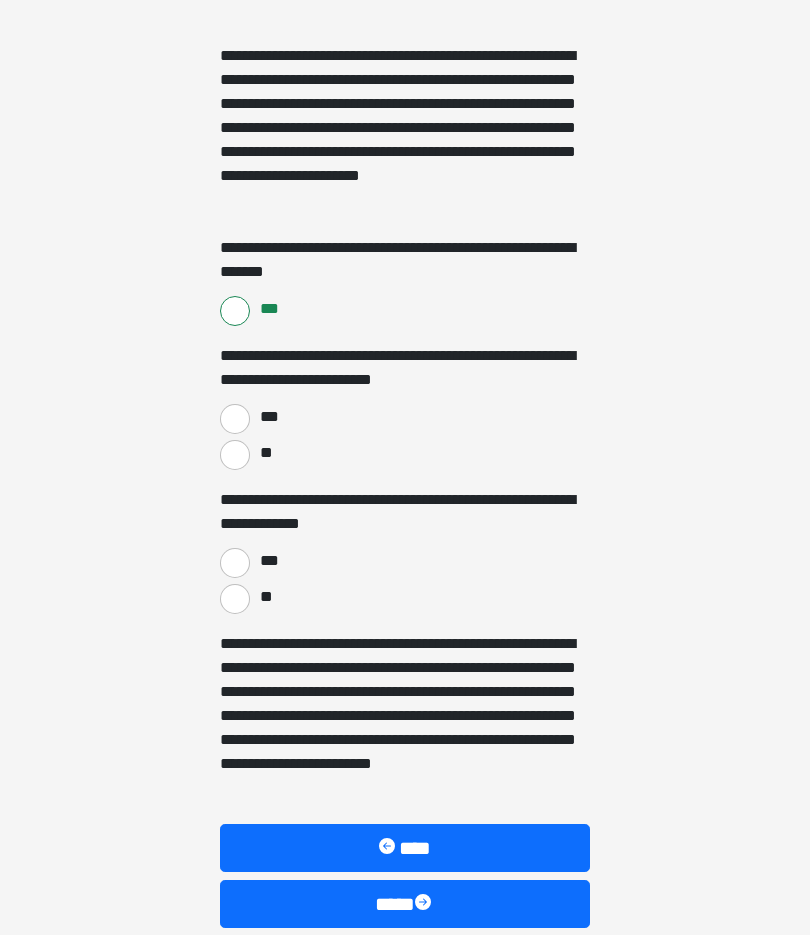 click on "***" at bounding box center [235, 419] 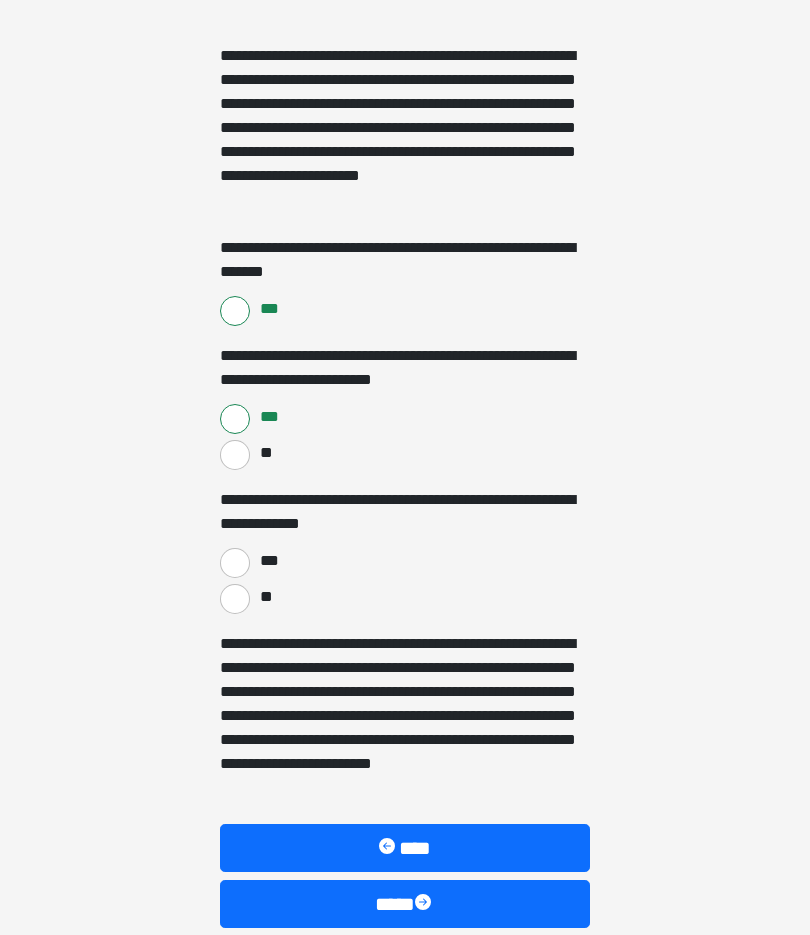 click on "**" at bounding box center [235, 599] 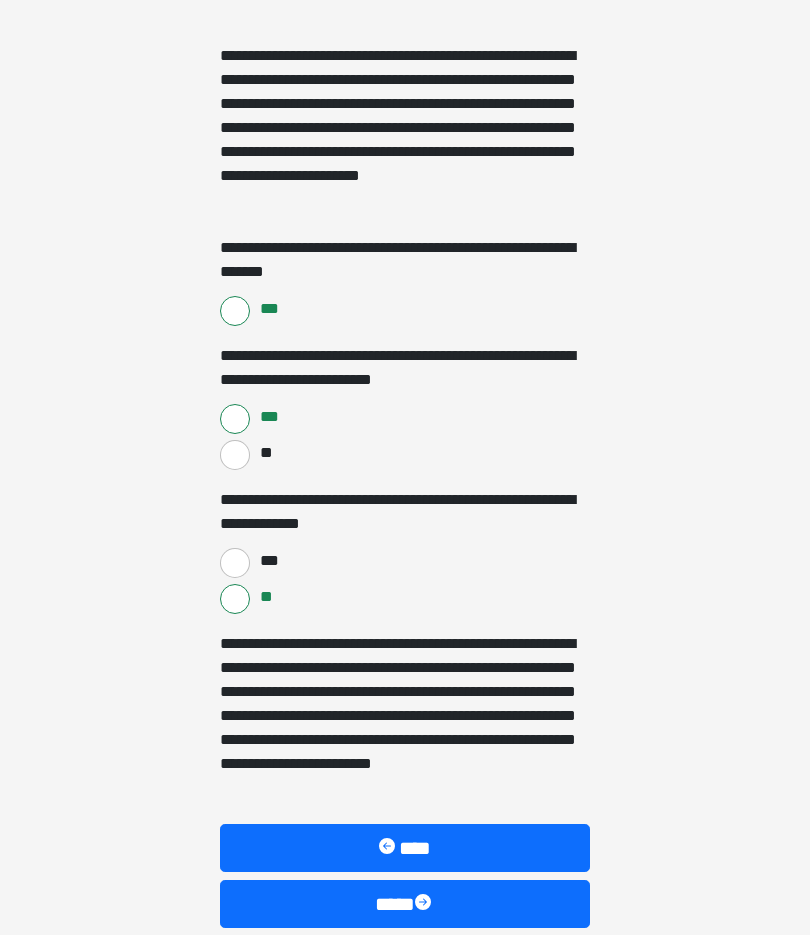 scroll, scrollTop: 1273, scrollLeft: 0, axis: vertical 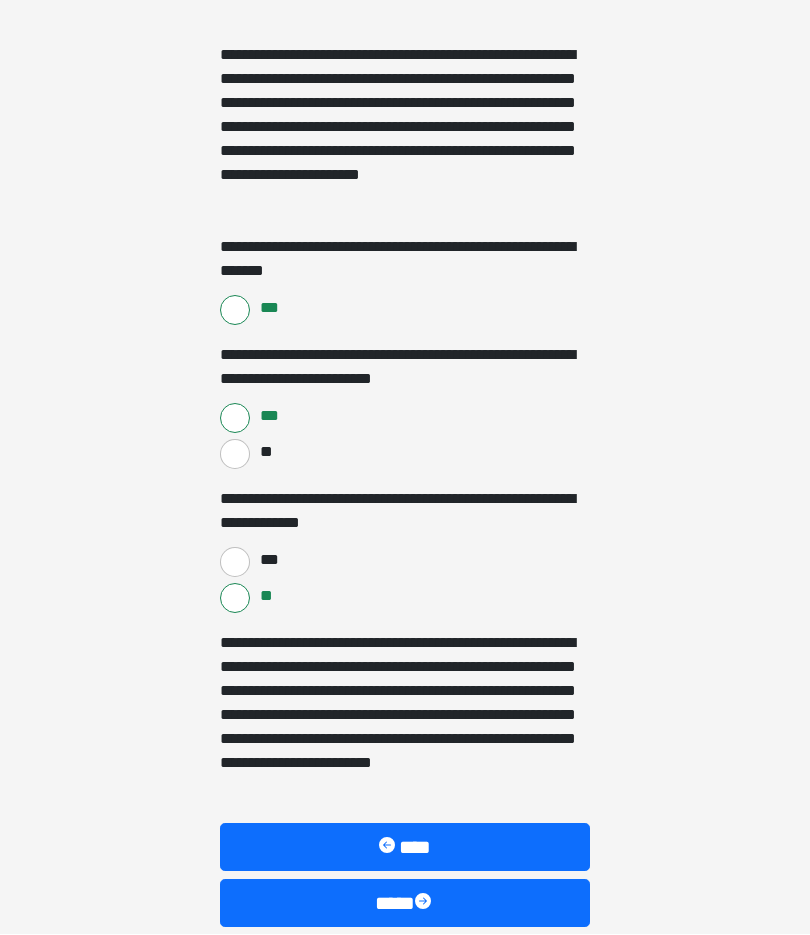 click on "****" at bounding box center [405, 904] 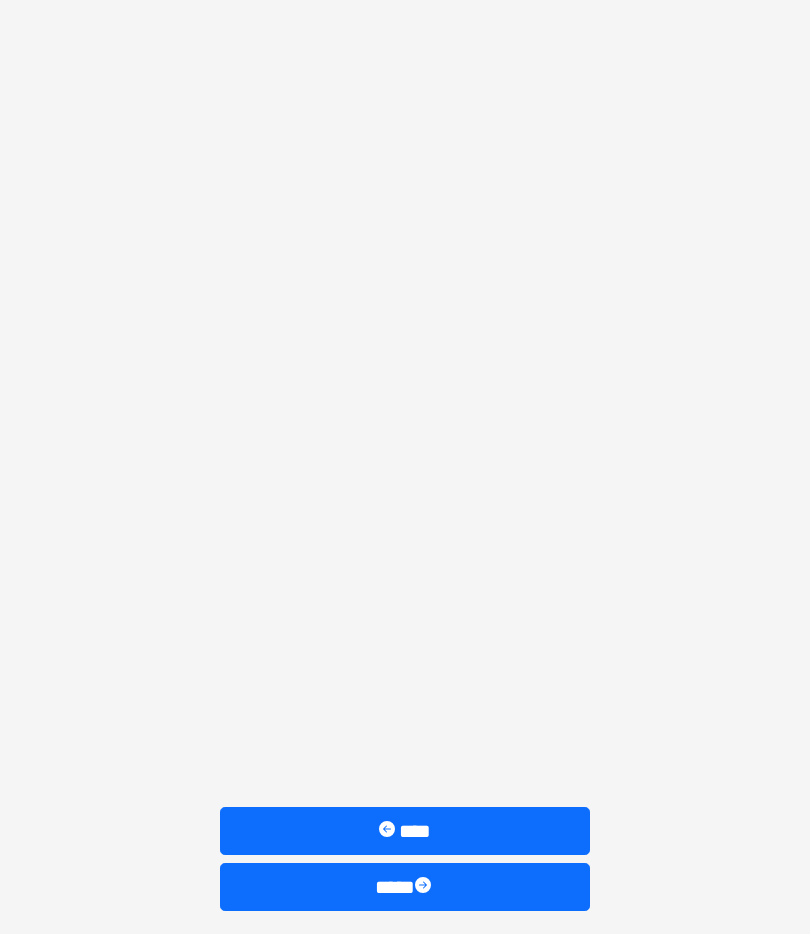 scroll, scrollTop: 527, scrollLeft: 0, axis: vertical 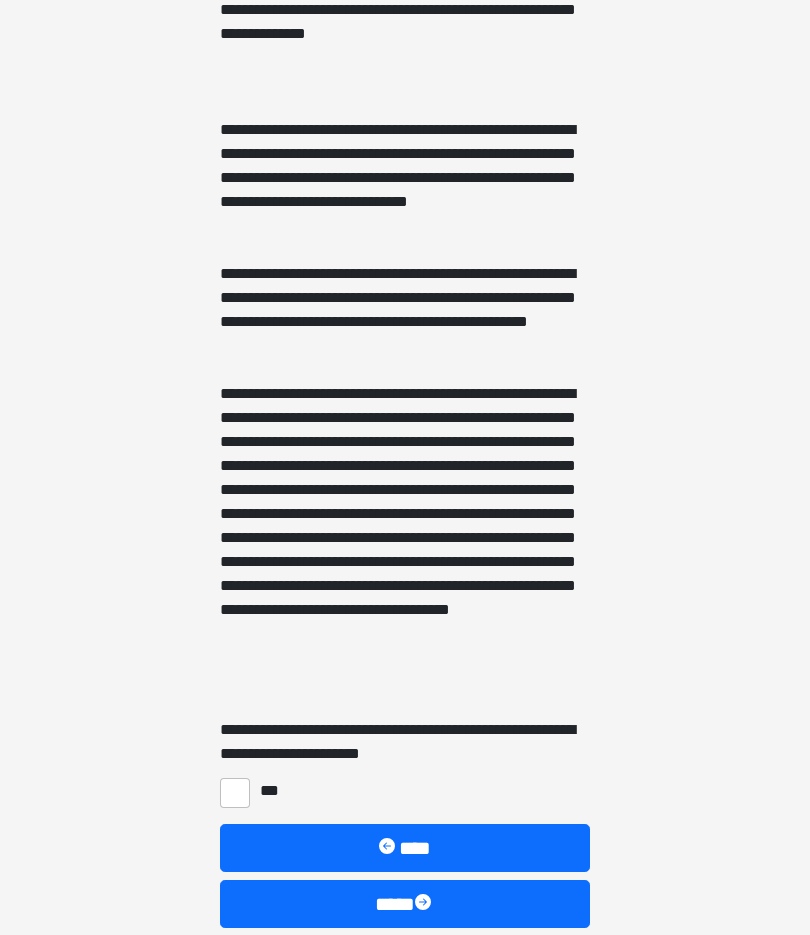 click on "***" at bounding box center [235, 793] 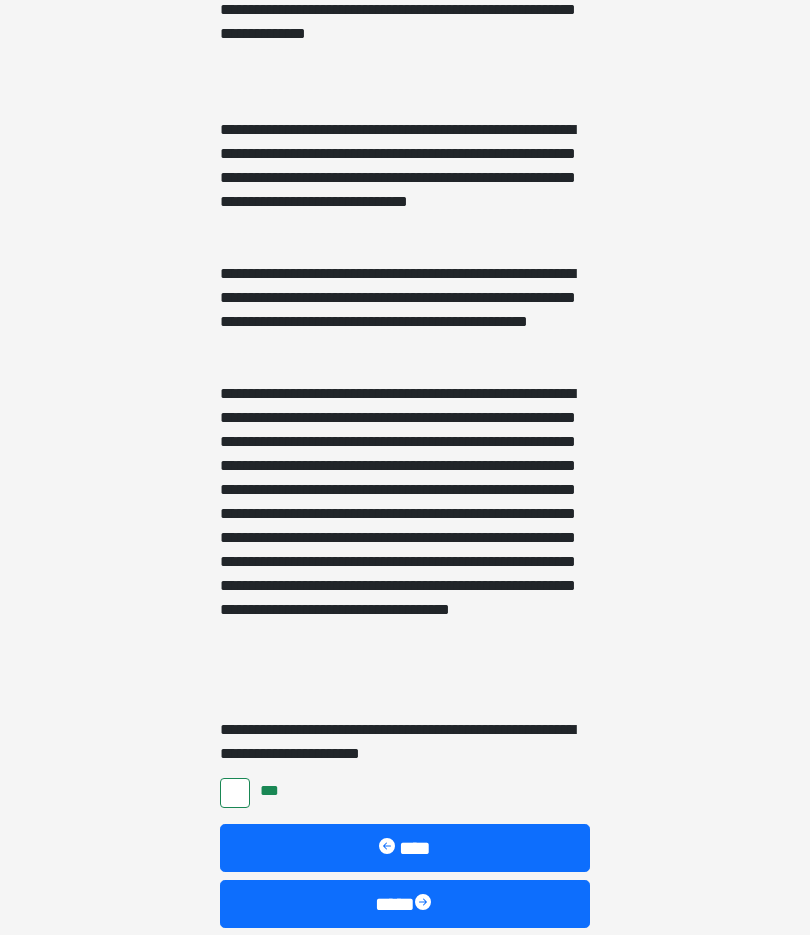 click on "****" at bounding box center (405, 904) 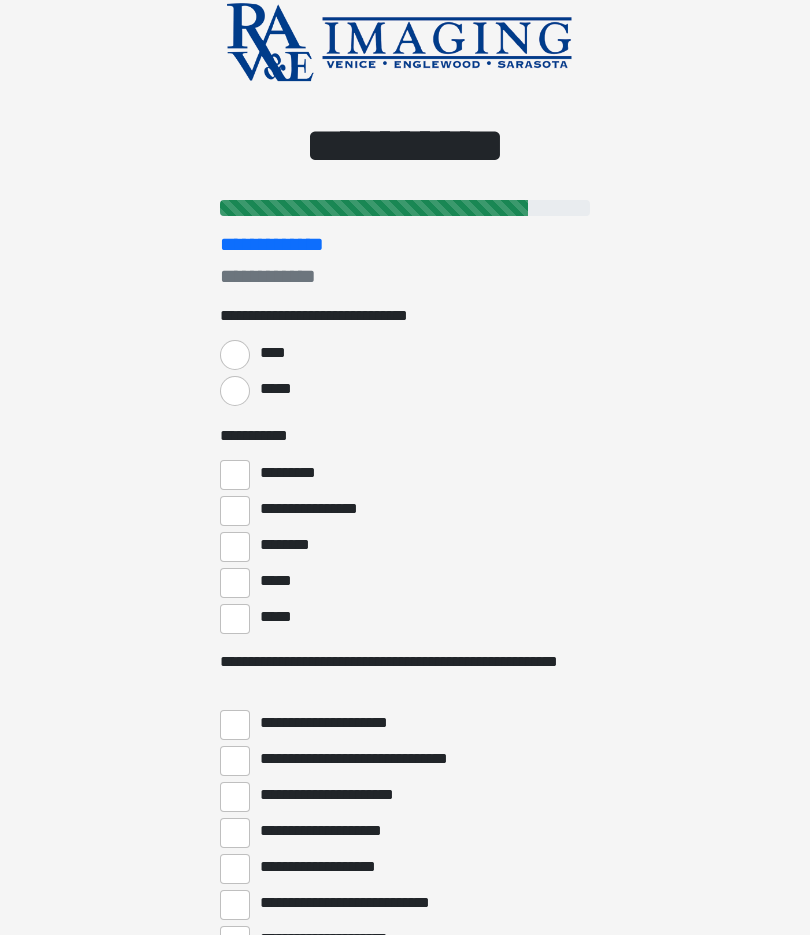 scroll, scrollTop: 0, scrollLeft: 0, axis: both 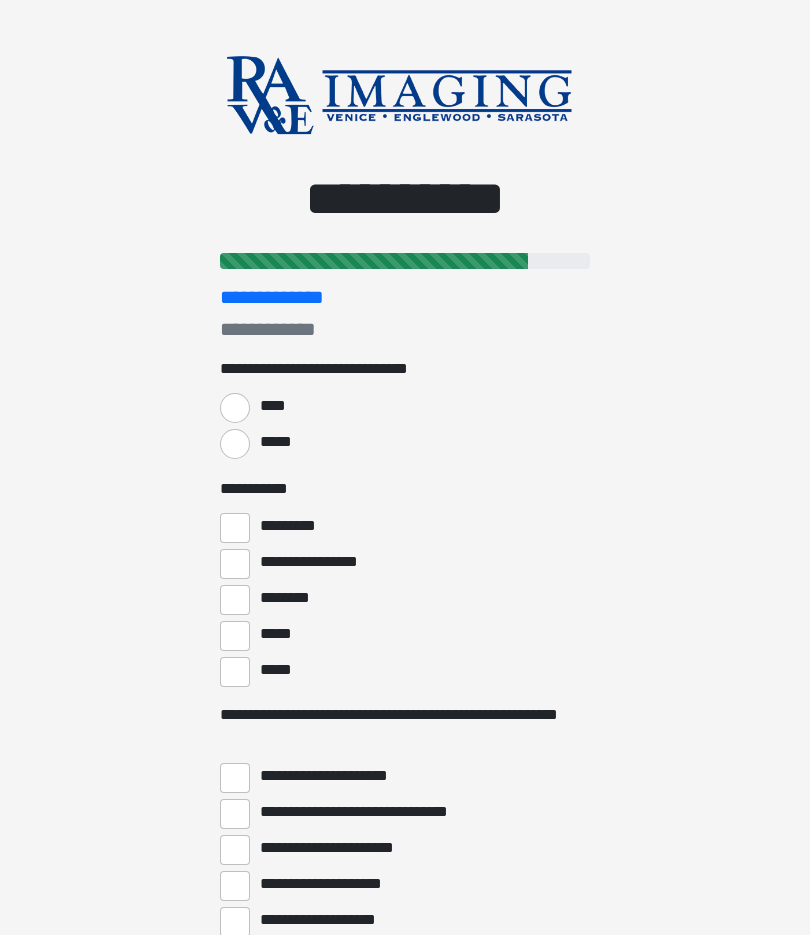 click on "*****" at bounding box center [235, 444] 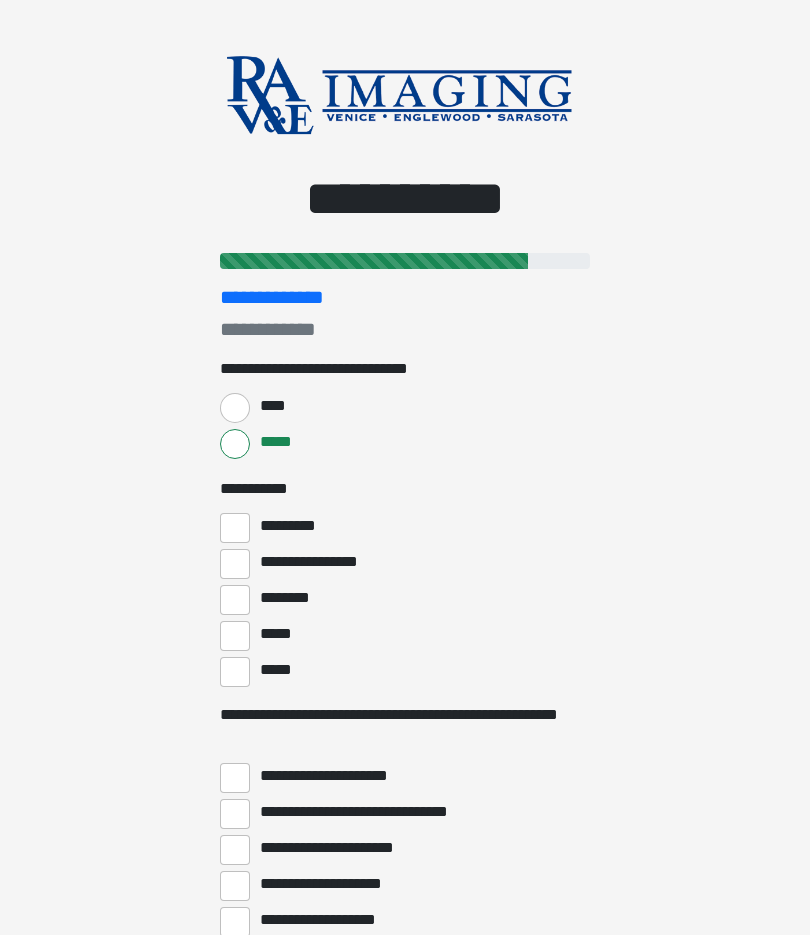 click on "*********" at bounding box center (235, 528) 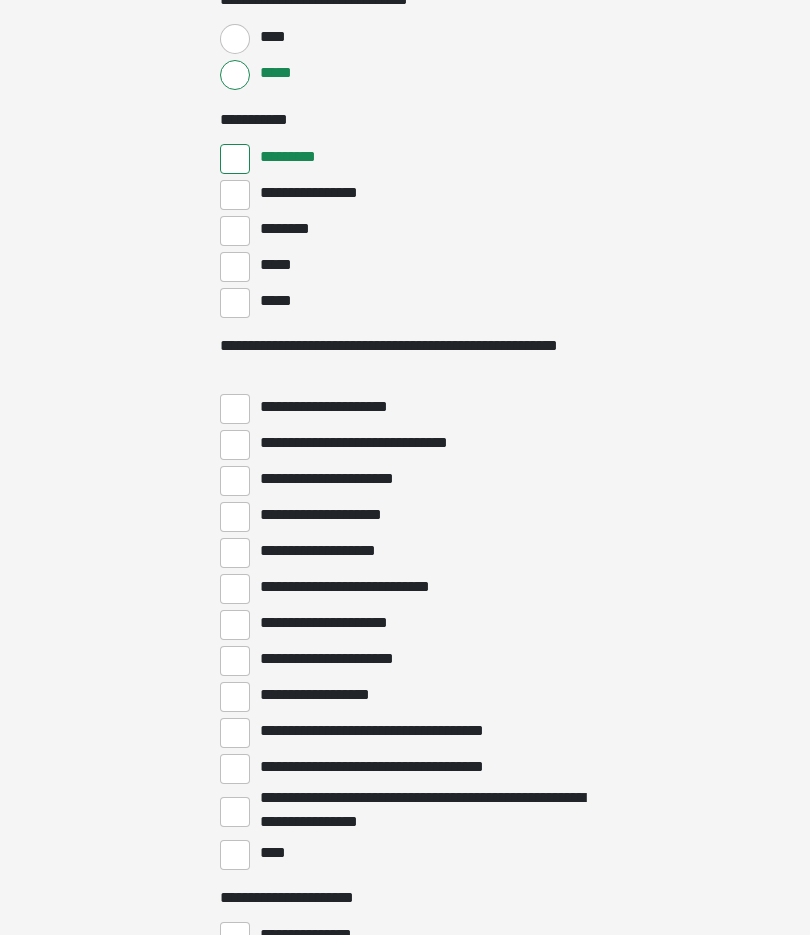 scroll, scrollTop: 369, scrollLeft: 0, axis: vertical 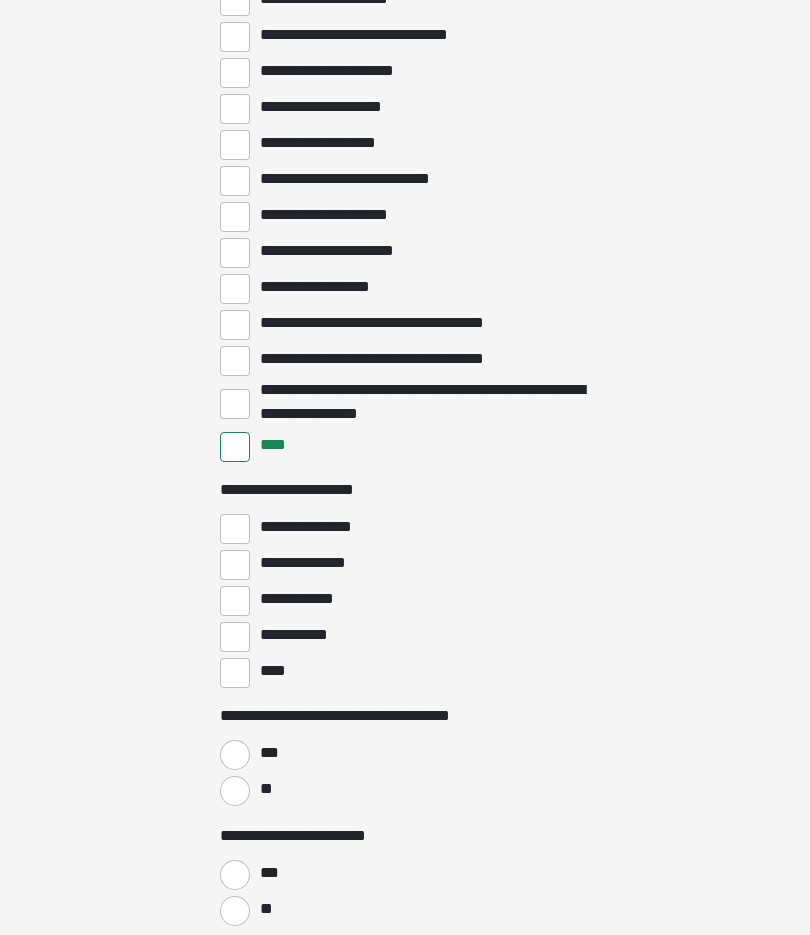 click on "**********" at bounding box center [235, 637] 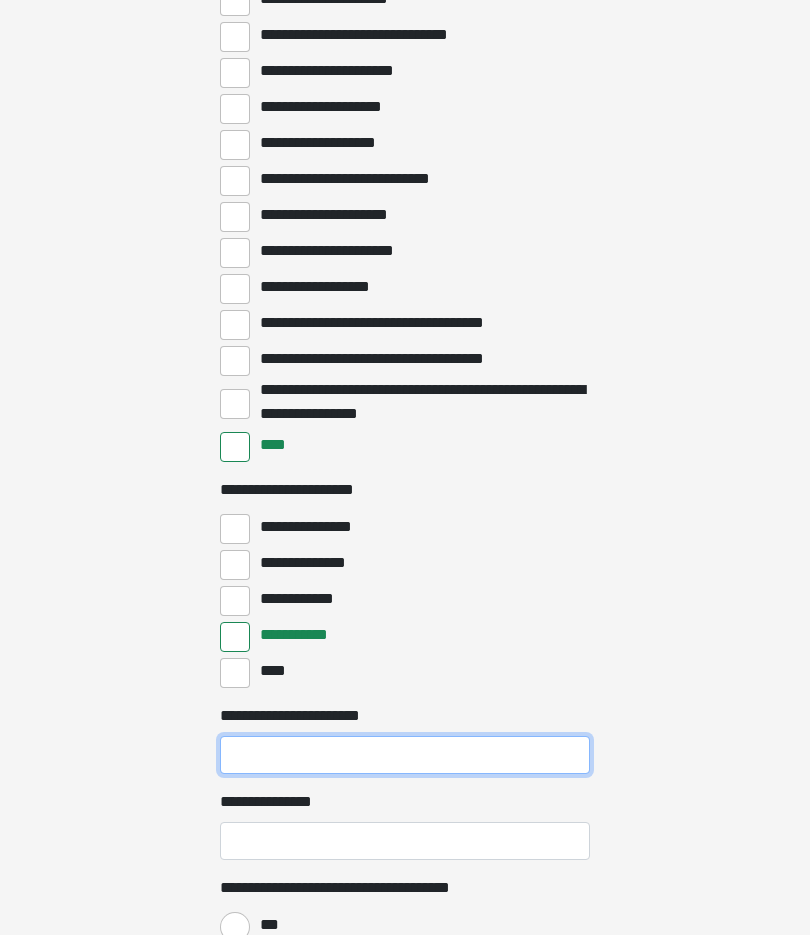 click on "**********" at bounding box center (405, 755) 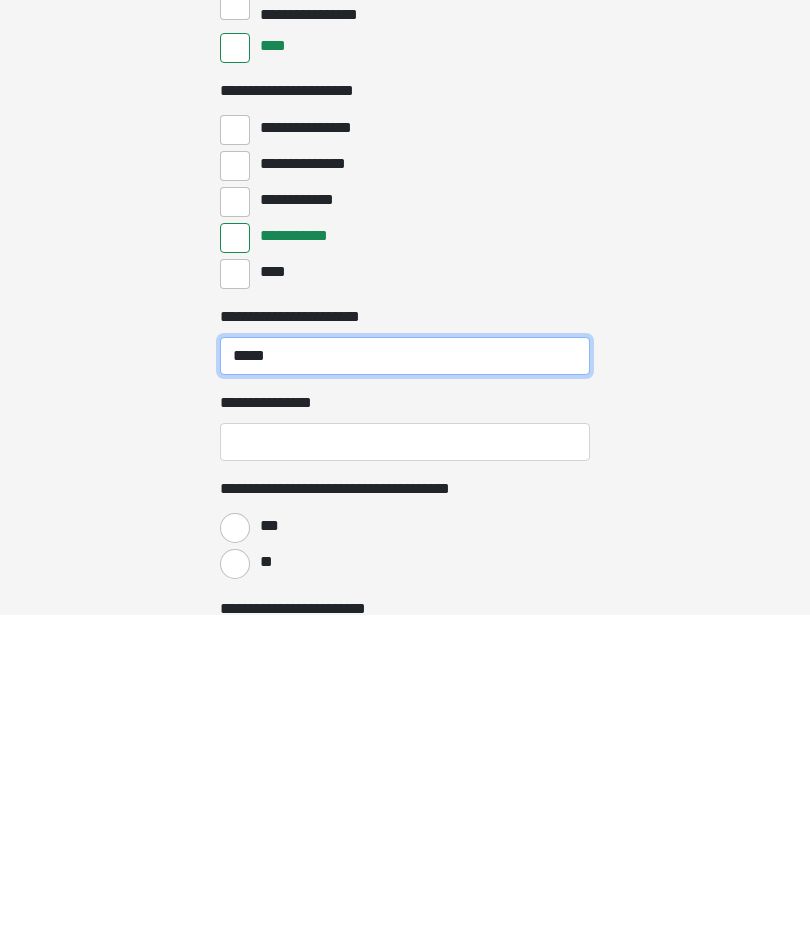 type on "*****" 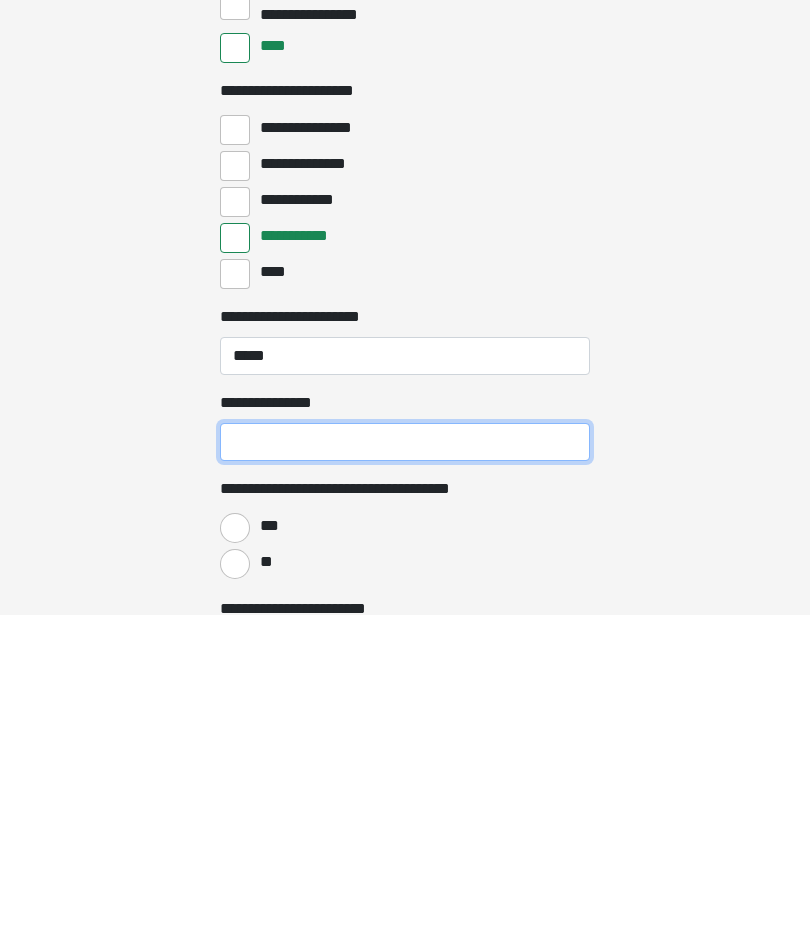 click on "**********" at bounding box center (405, 762) 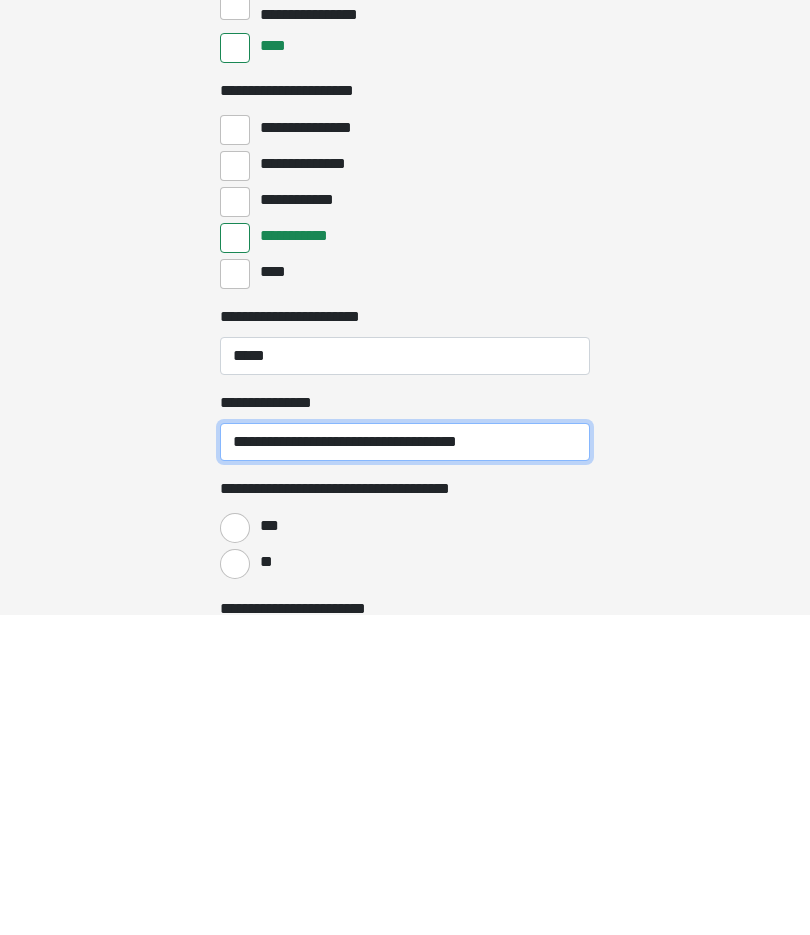 type on "**********" 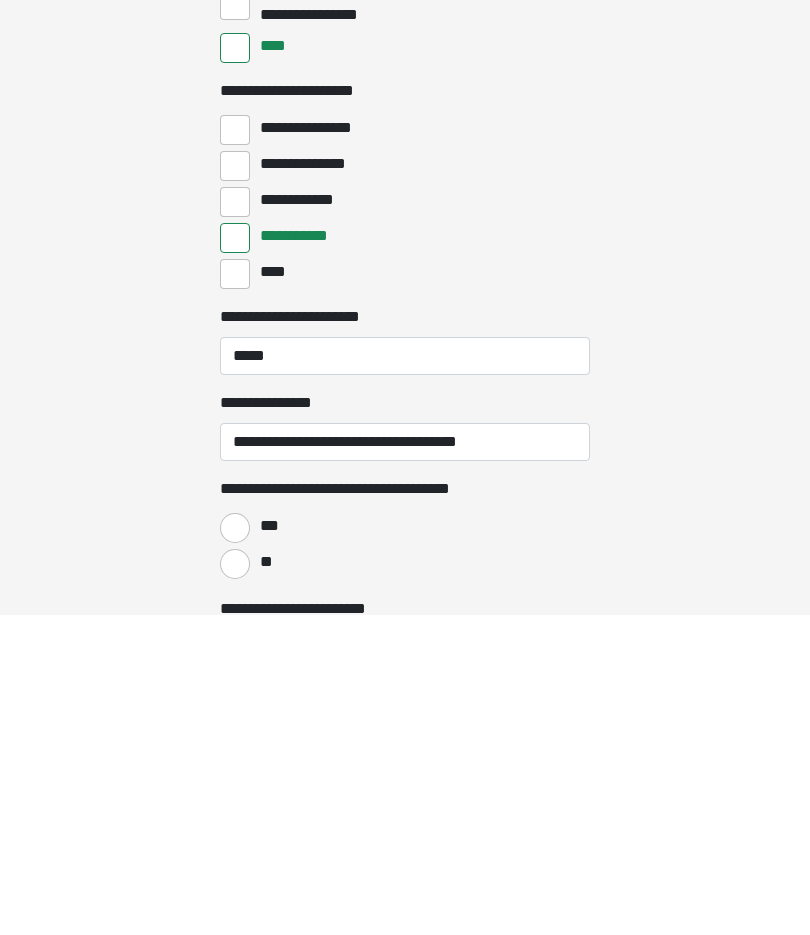 click on "**" at bounding box center [235, 884] 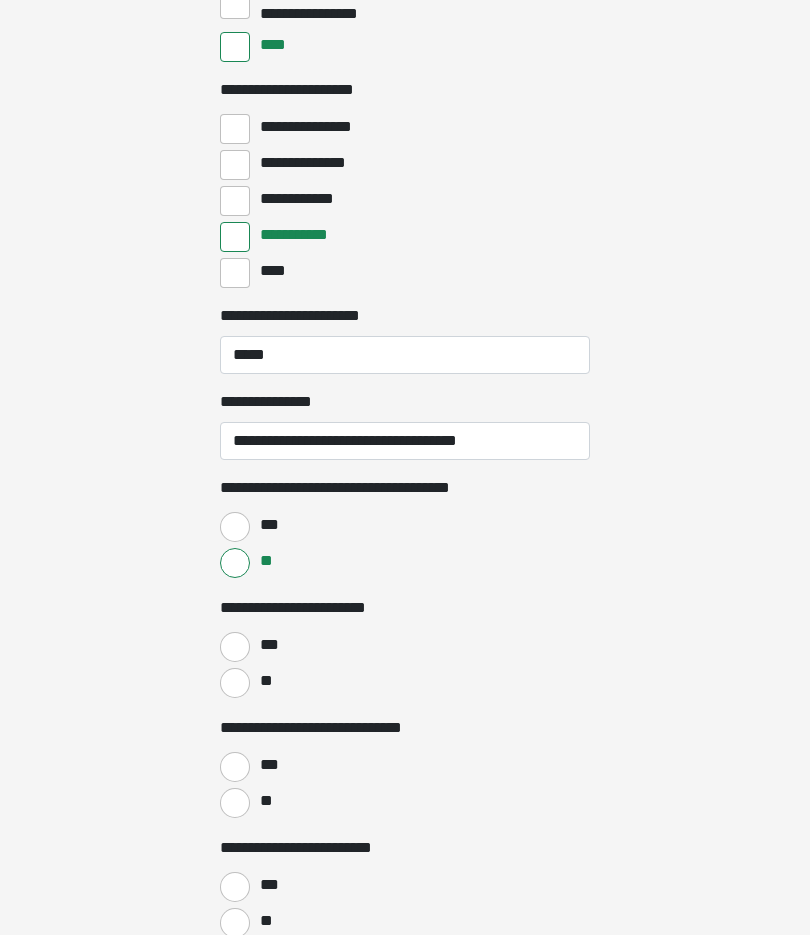 scroll, scrollTop: 1177, scrollLeft: 0, axis: vertical 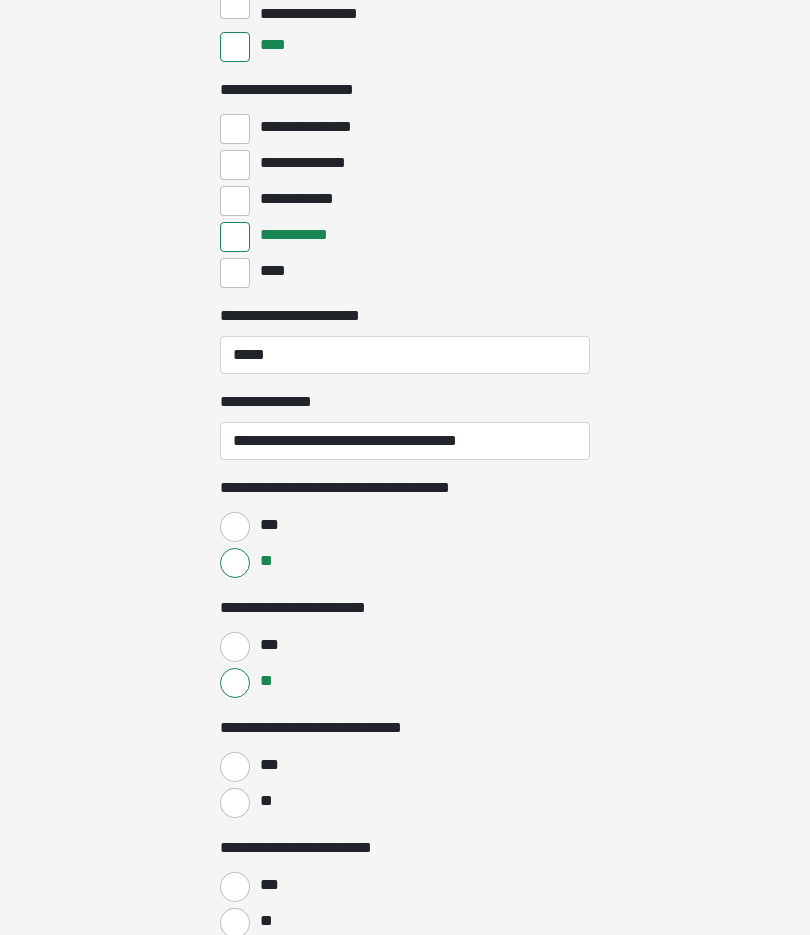 click on "**" at bounding box center (235, 803) 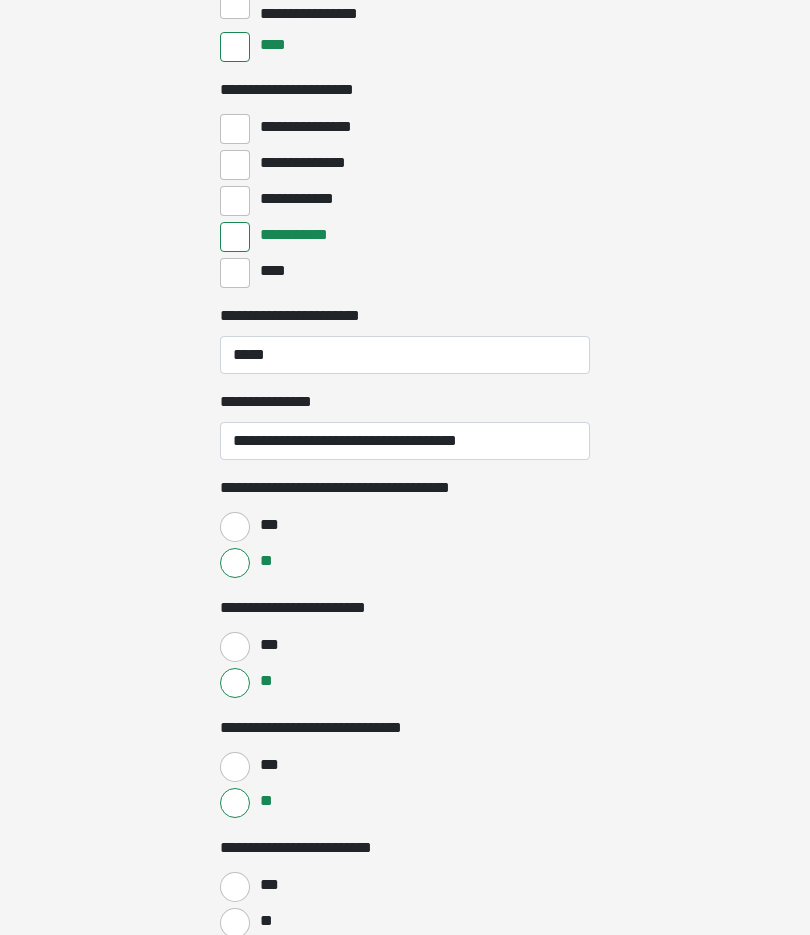 click on "***" at bounding box center (405, 885) 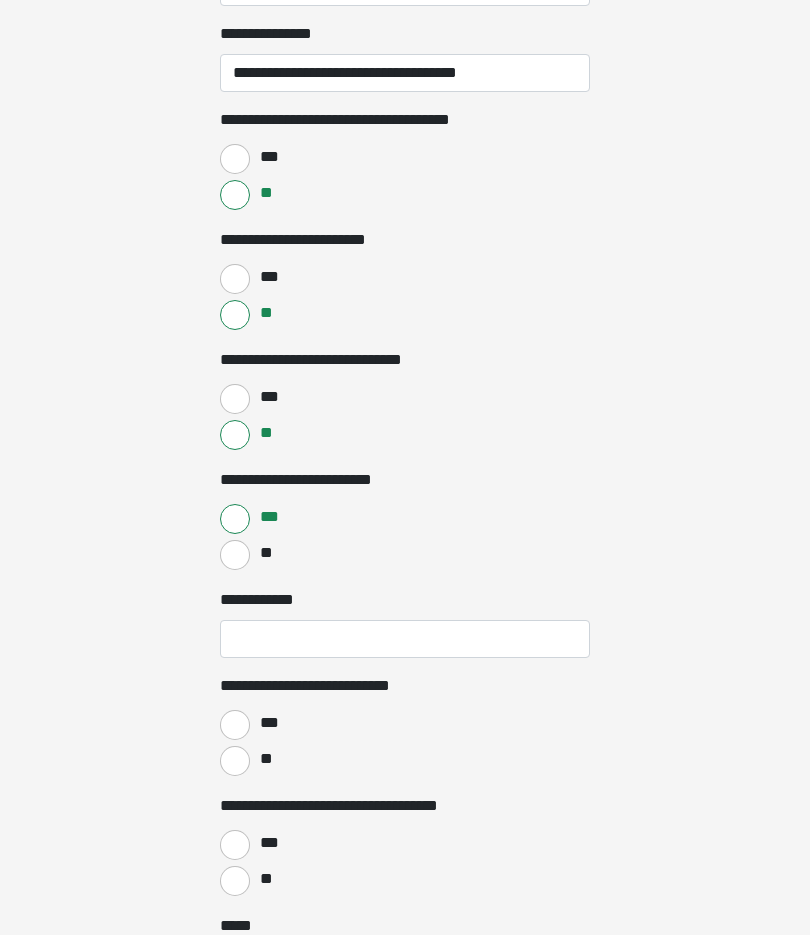 scroll, scrollTop: 1545, scrollLeft: 0, axis: vertical 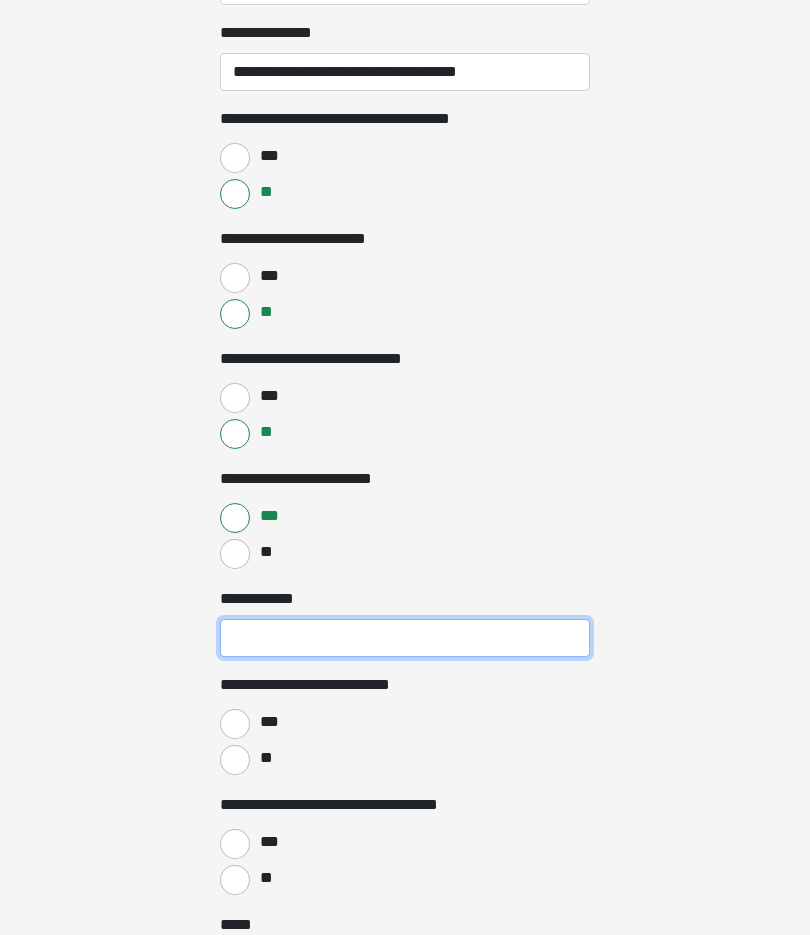 click on "**********" at bounding box center [405, 639] 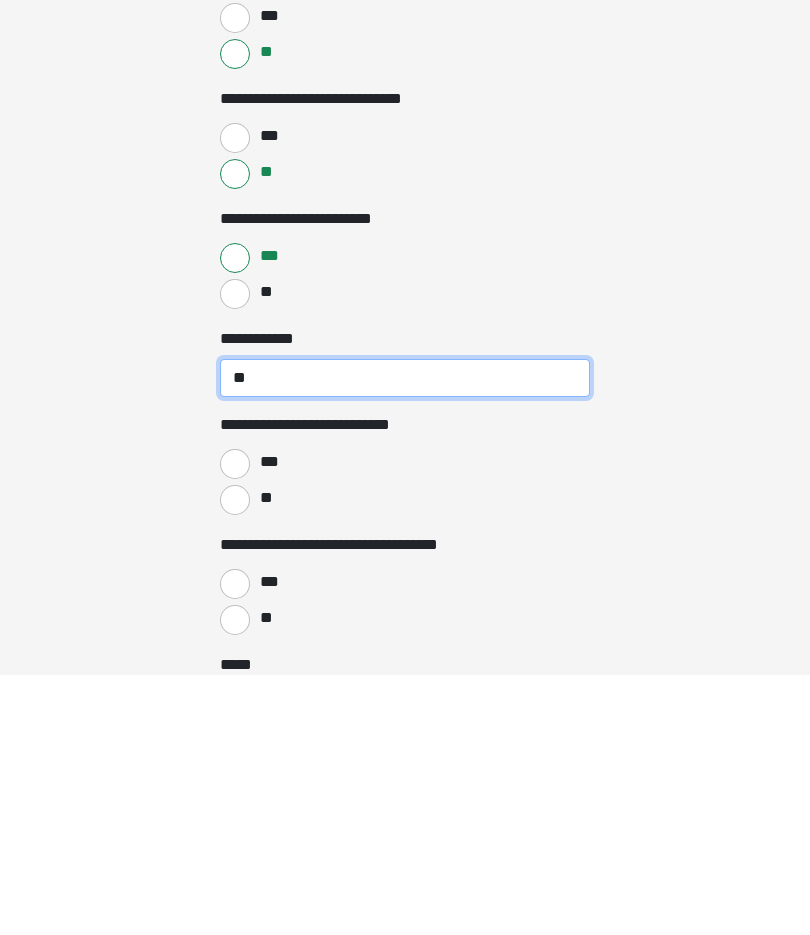 type on "**" 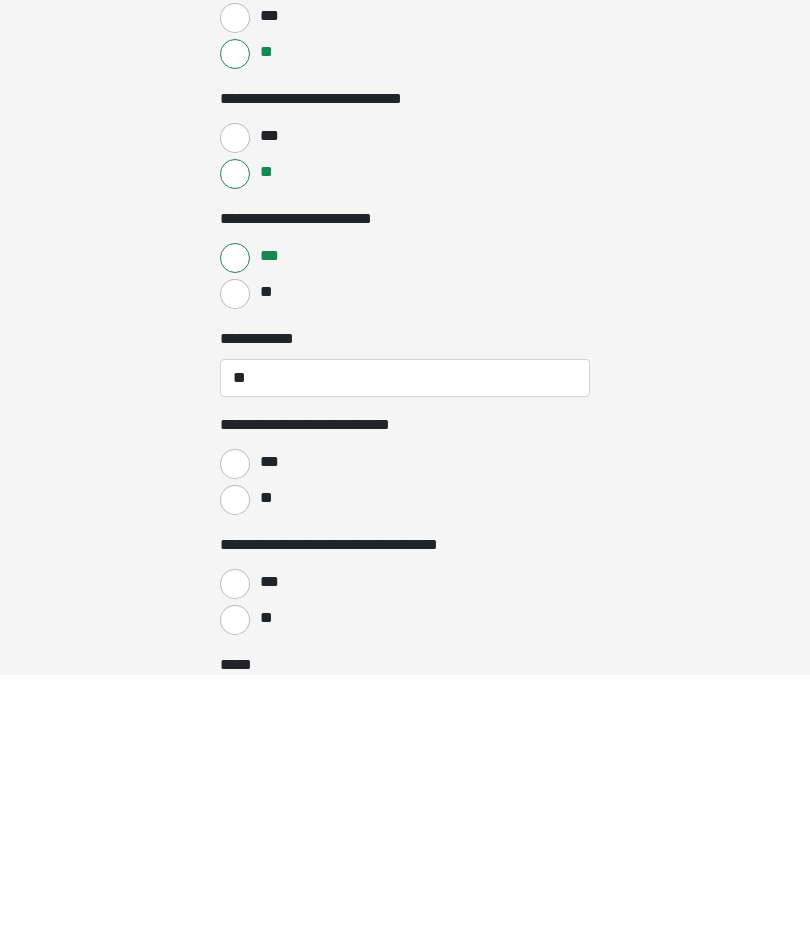 click on "**" at bounding box center (235, 761) 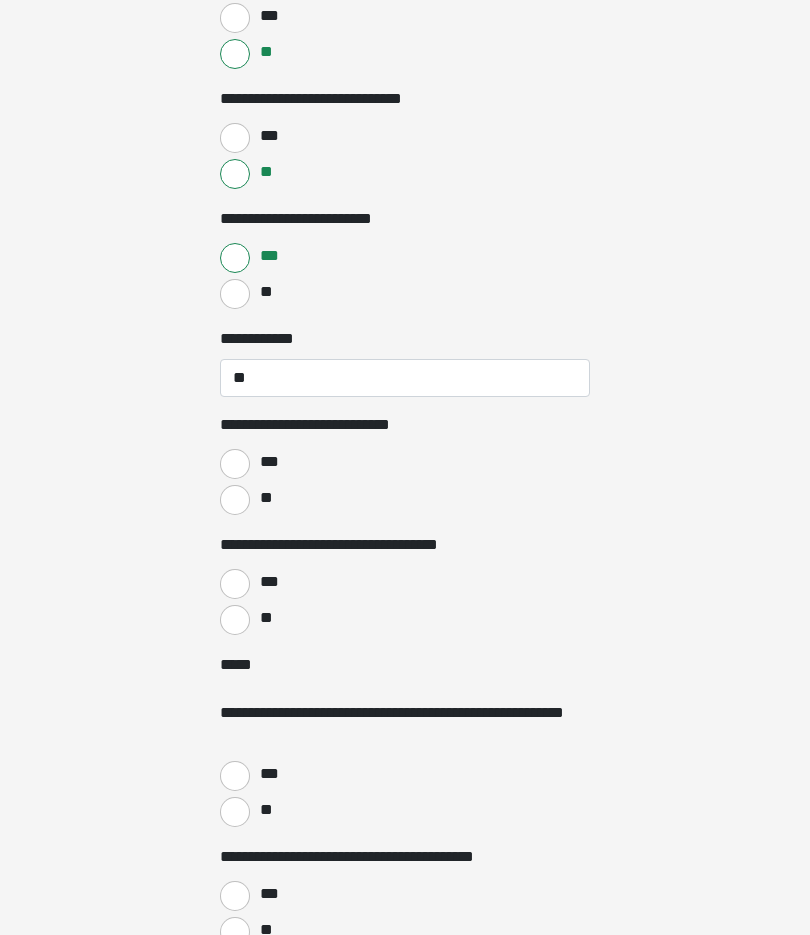 click on "**" at bounding box center (235, 620) 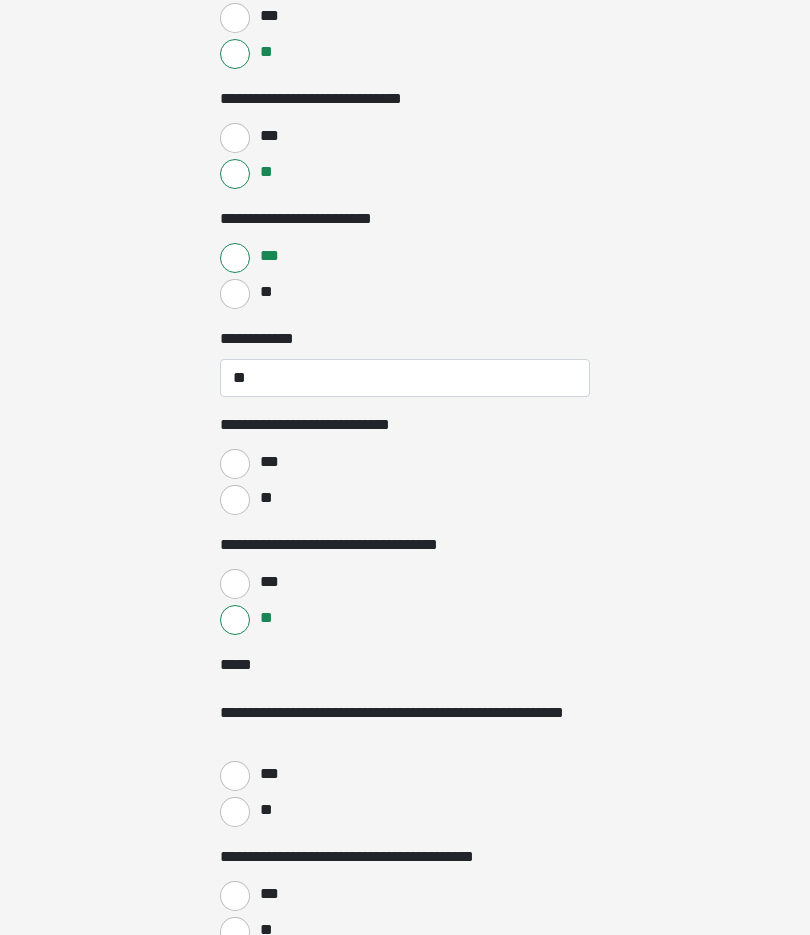 click on "**" at bounding box center (235, 812) 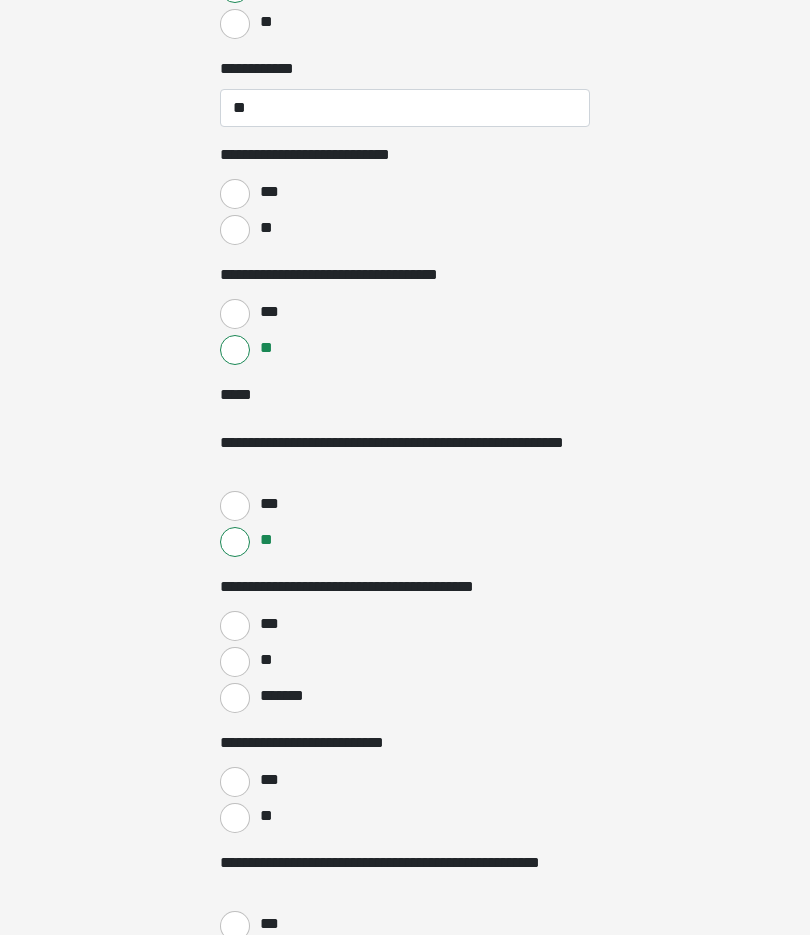 scroll, scrollTop: 2076, scrollLeft: 0, axis: vertical 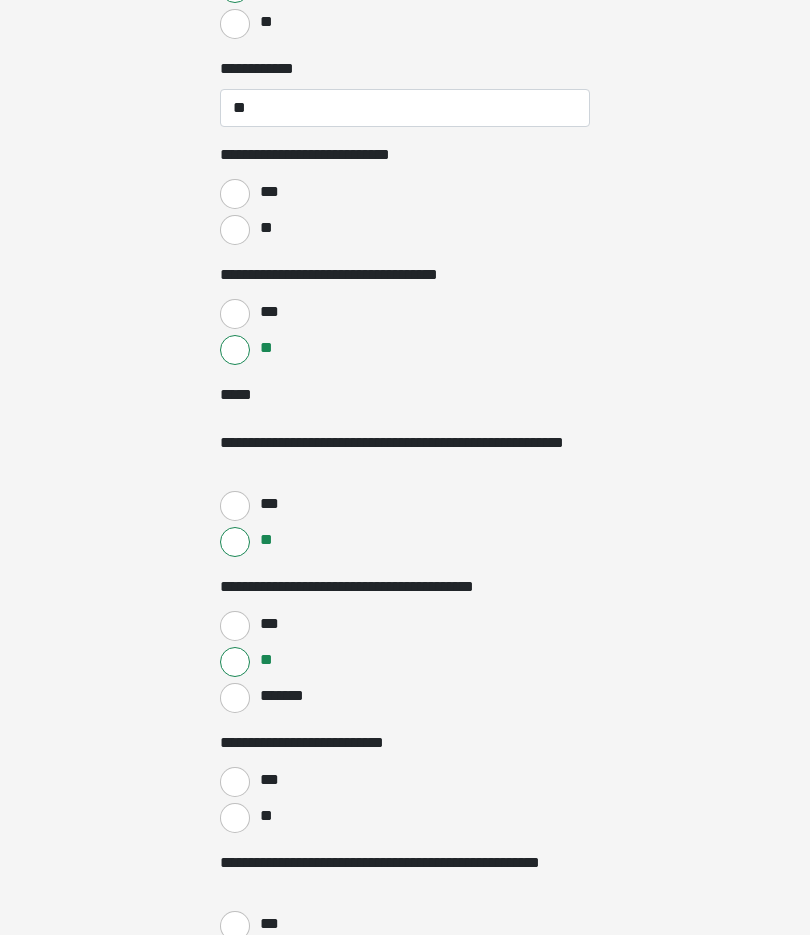 click on "**" at bounding box center [235, 818] 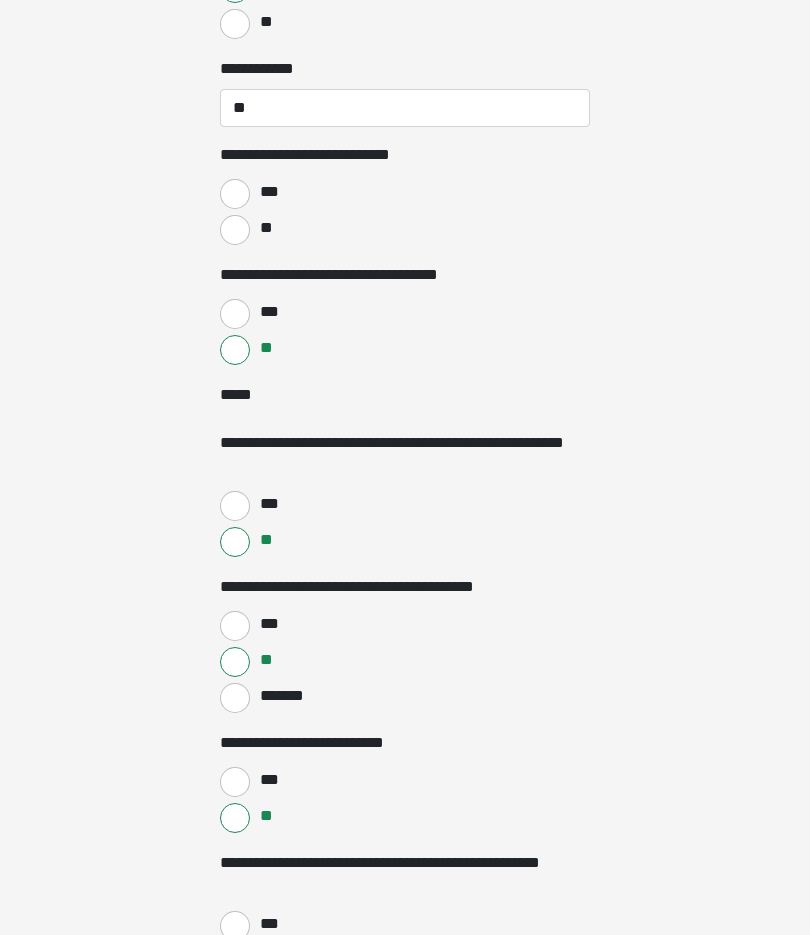 click on "**" at bounding box center [235, 962] 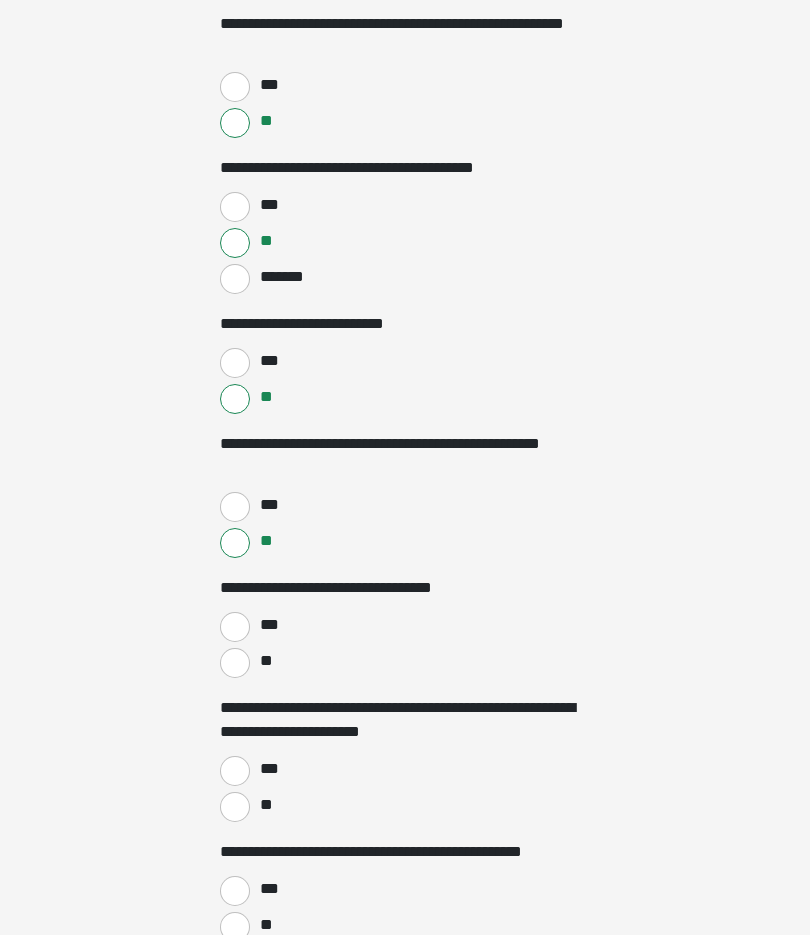 scroll, scrollTop: 2495, scrollLeft: 0, axis: vertical 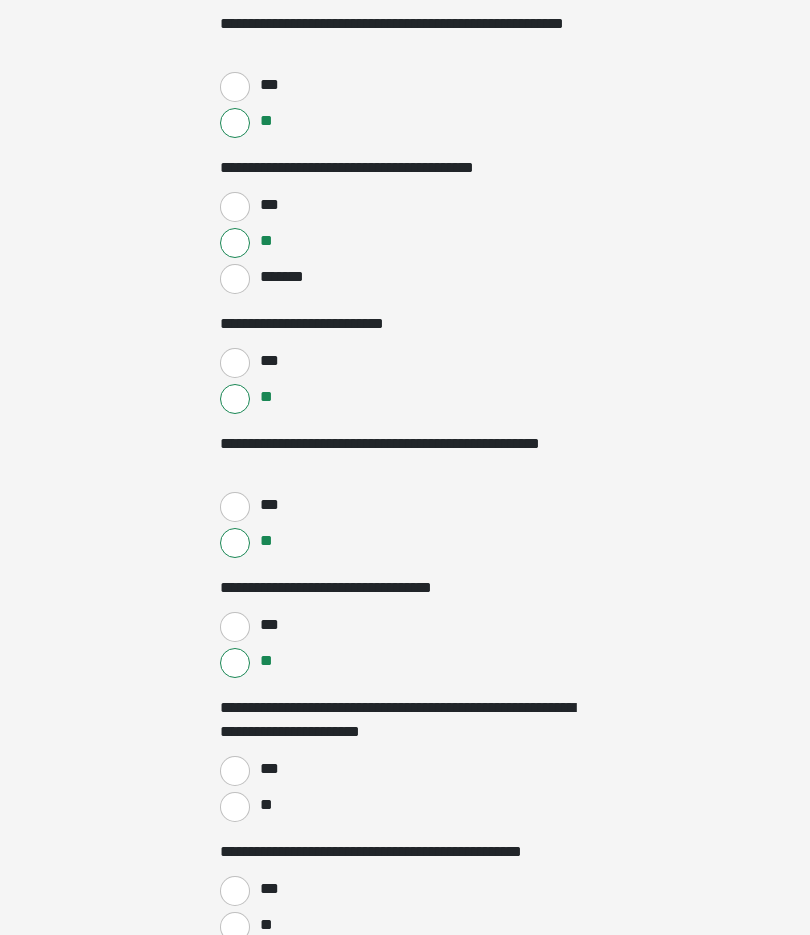 click on "**" at bounding box center [235, 807] 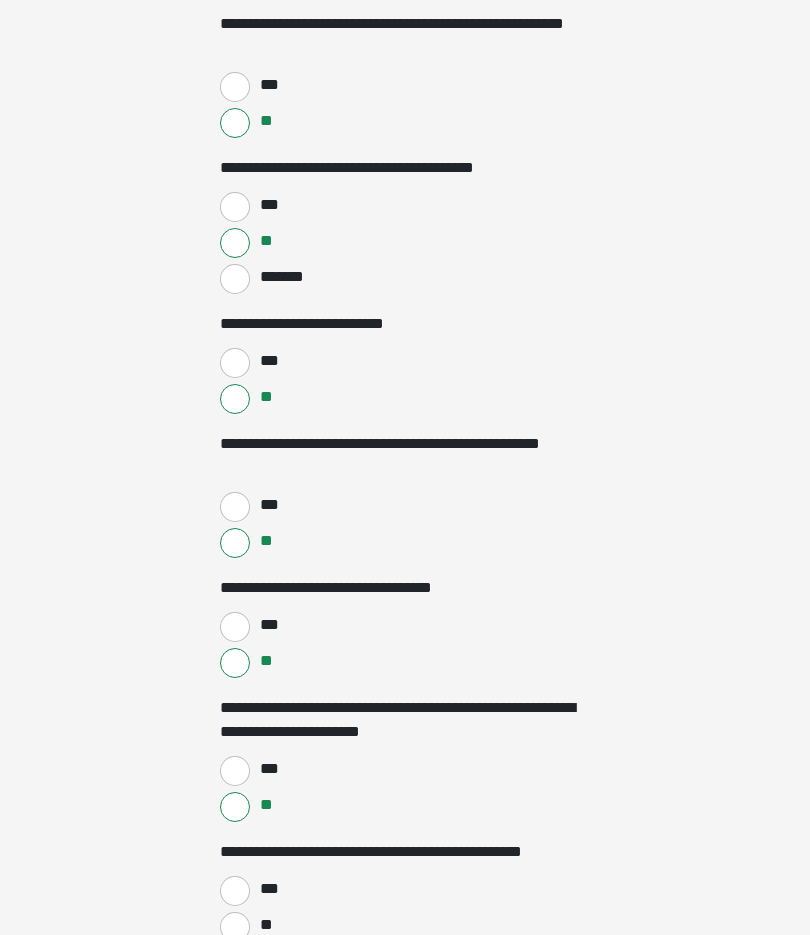 click on "**" at bounding box center [235, 927] 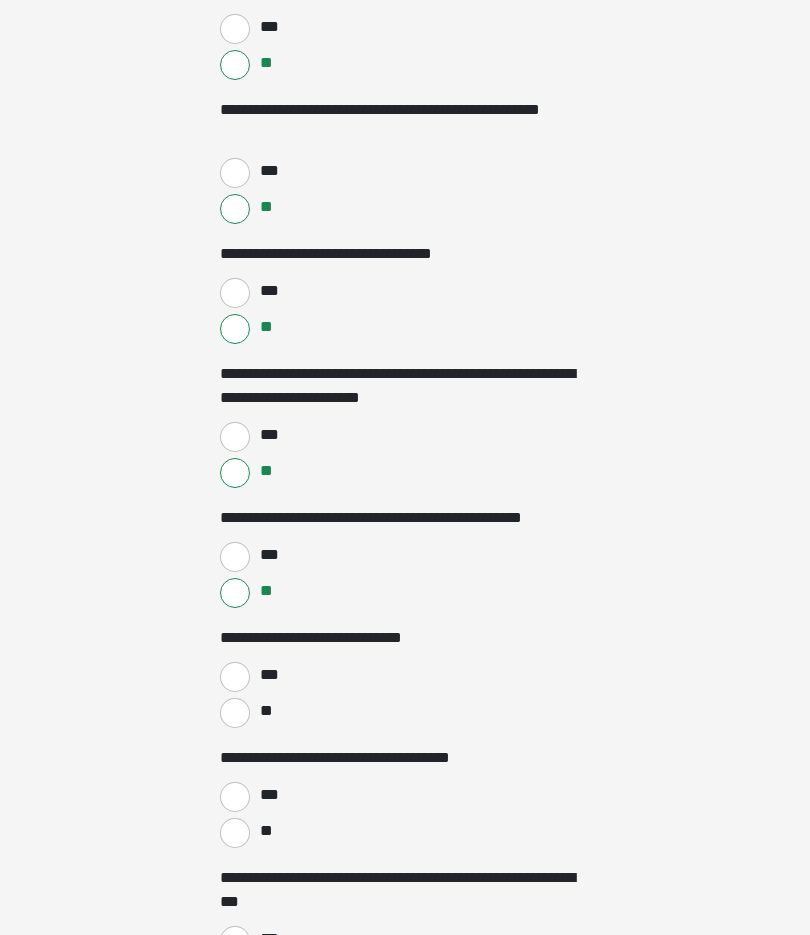 scroll, scrollTop: 2835, scrollLeft: 0, axis: vertical 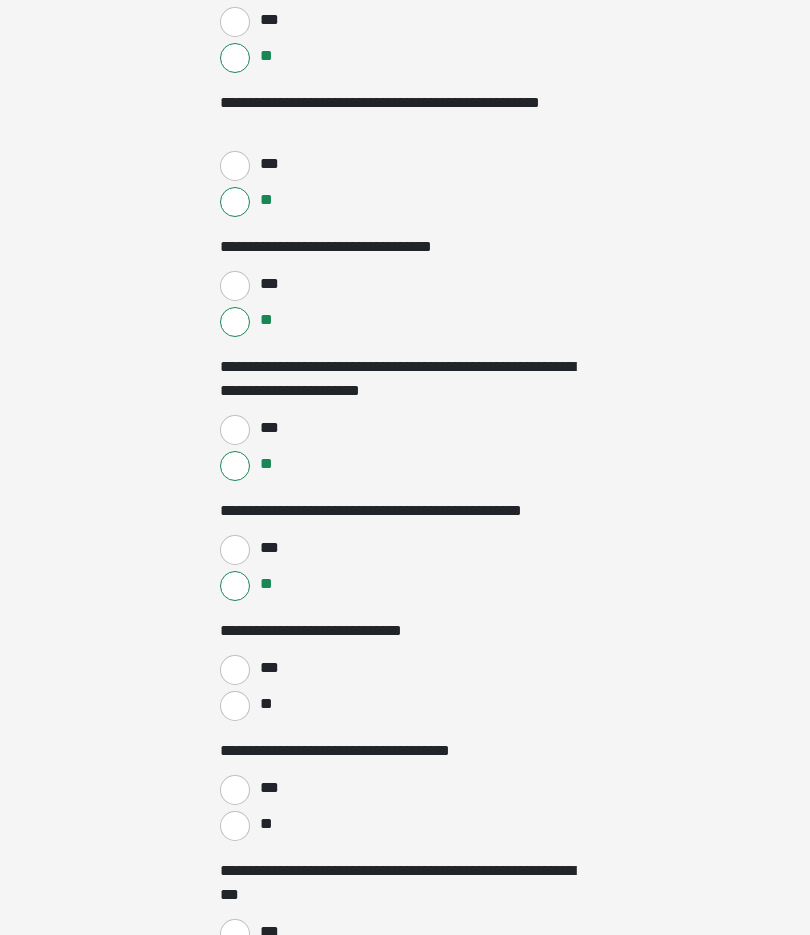 click on "***" at bounding box center (235, 671) 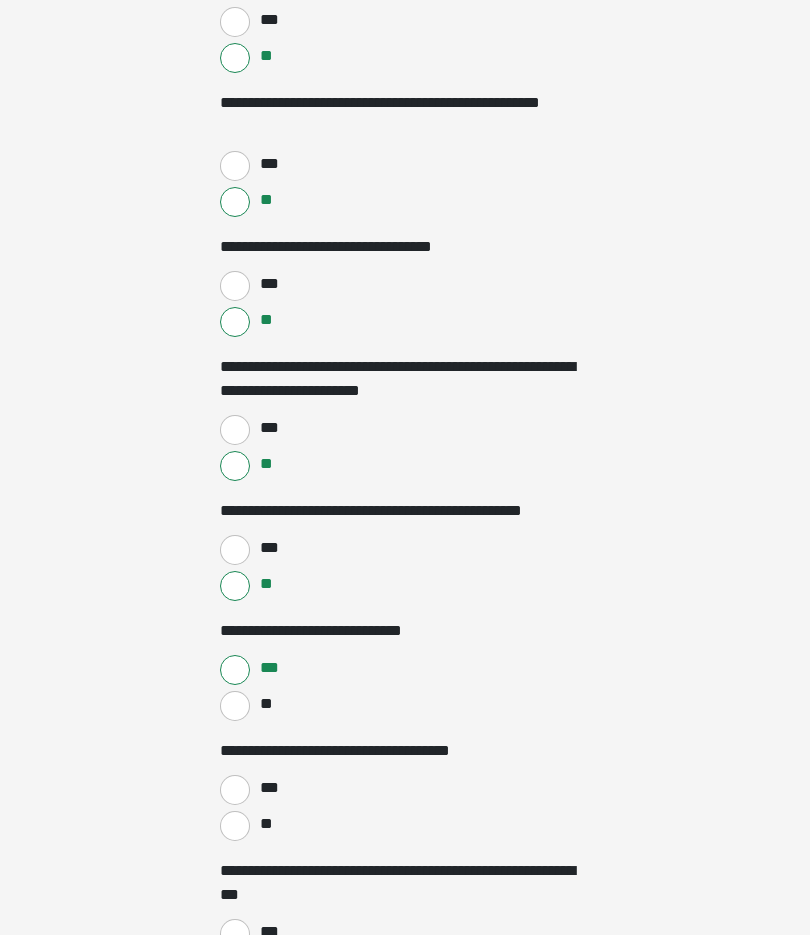 click on "**" at bounding box center (235, 826) 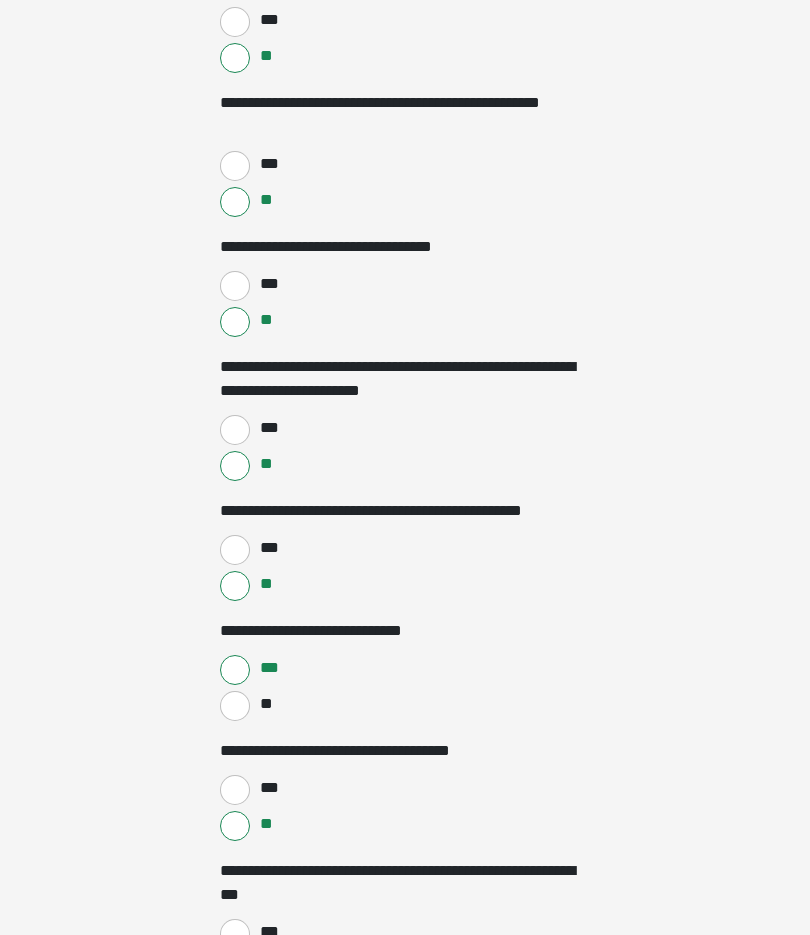 click on "**********" at bounding box center [405, -686] 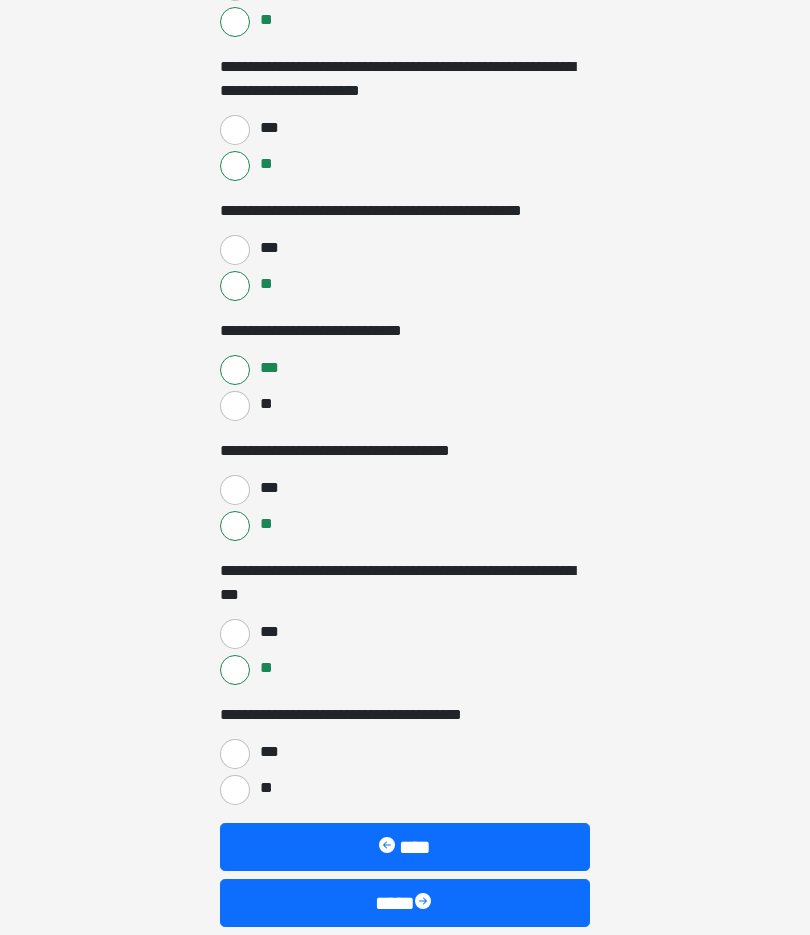 scroll, scrollTop: 3135, scrollLeft: 0, axis: vertical 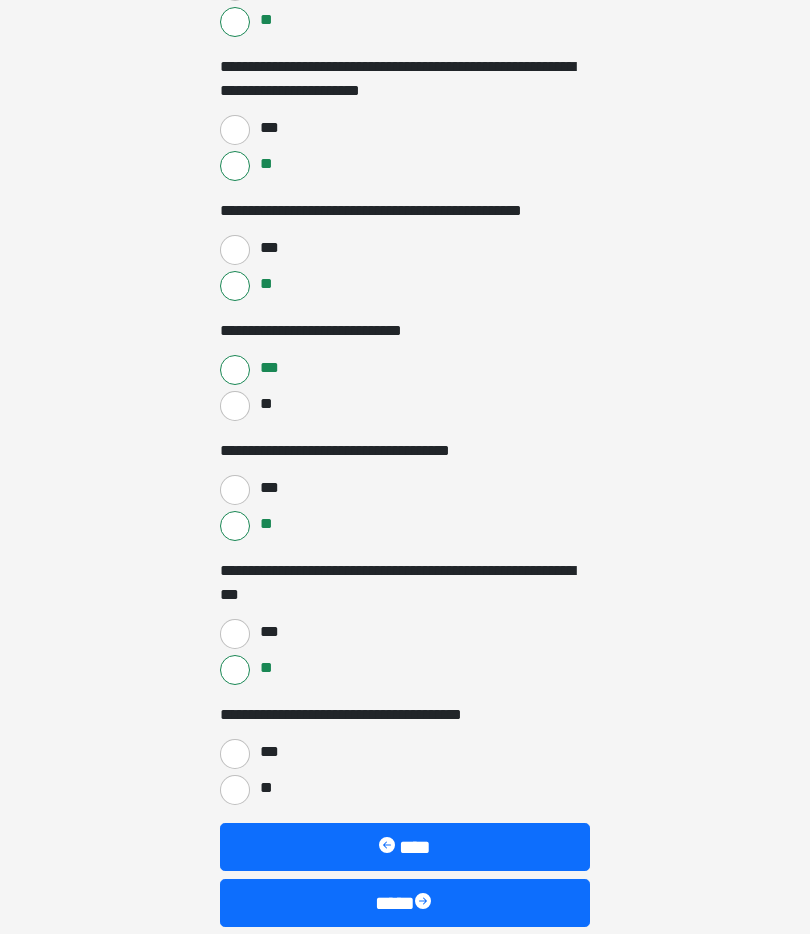 click on "***" at bounding box center [235, 755] 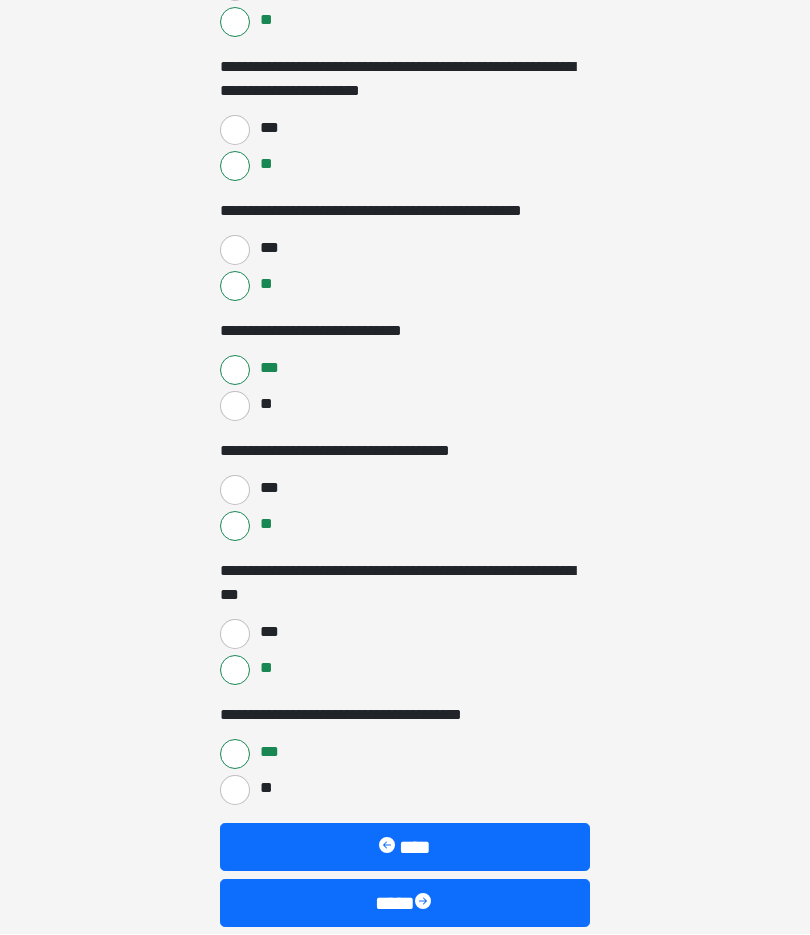 click on "****" at bounding box center (405, 904) 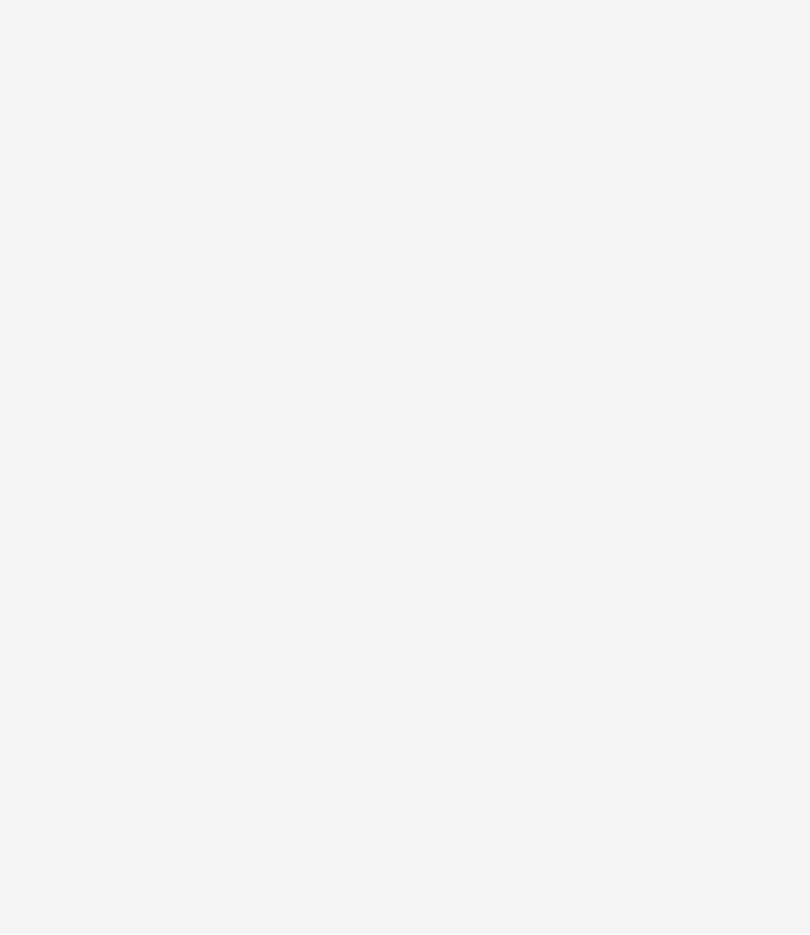 scroll, scrollTop: 0, scrollLeft: 0, axis: both 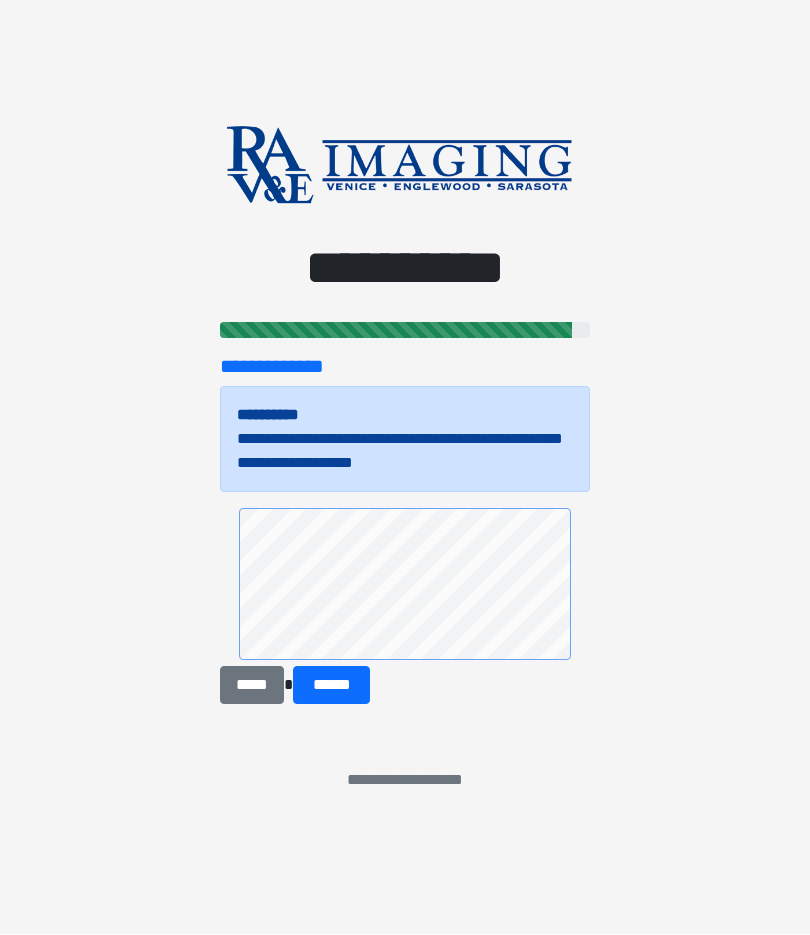 click on "******" at bounding box center (331, 686) 